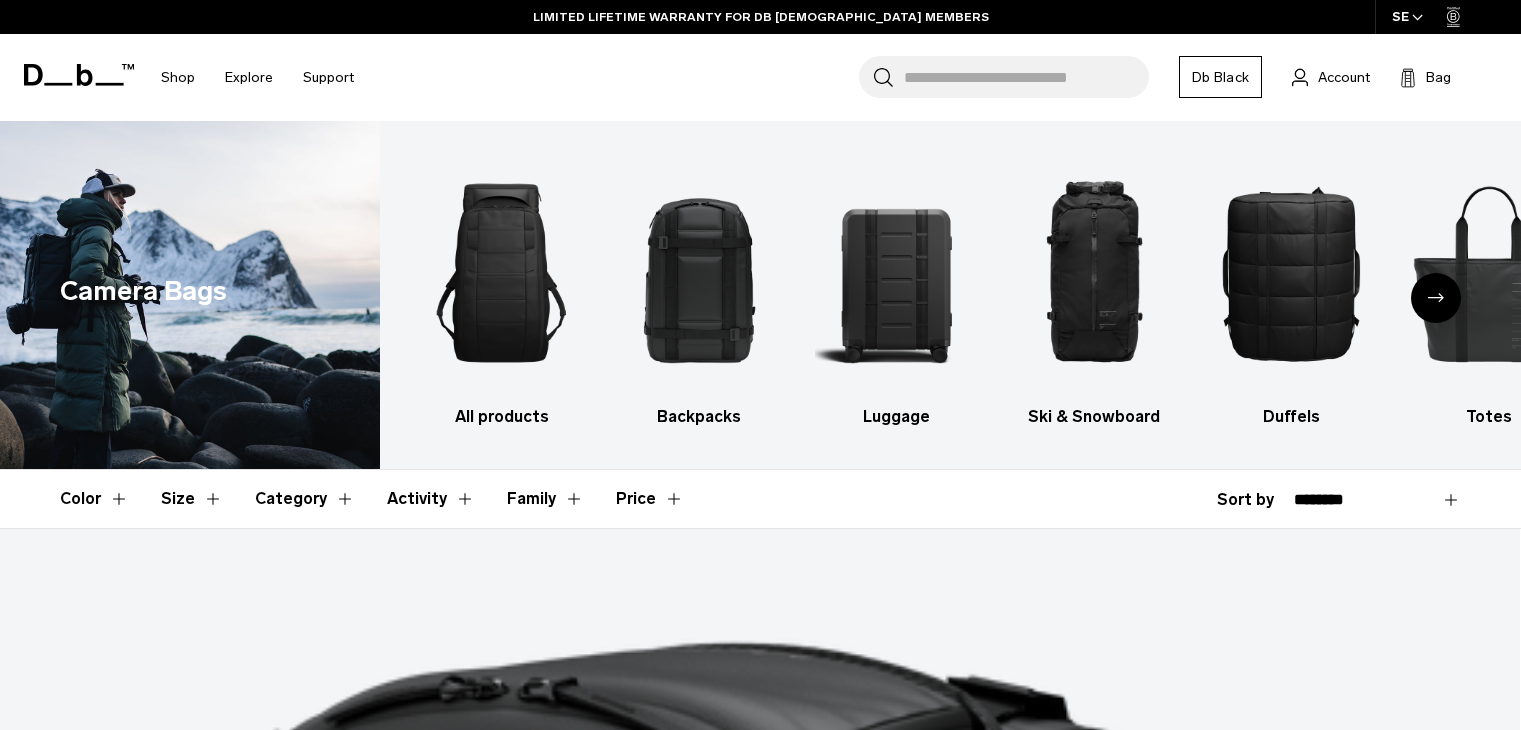 scroll, scrollTop: 3916, scrollLeft: 0, axis: vertical 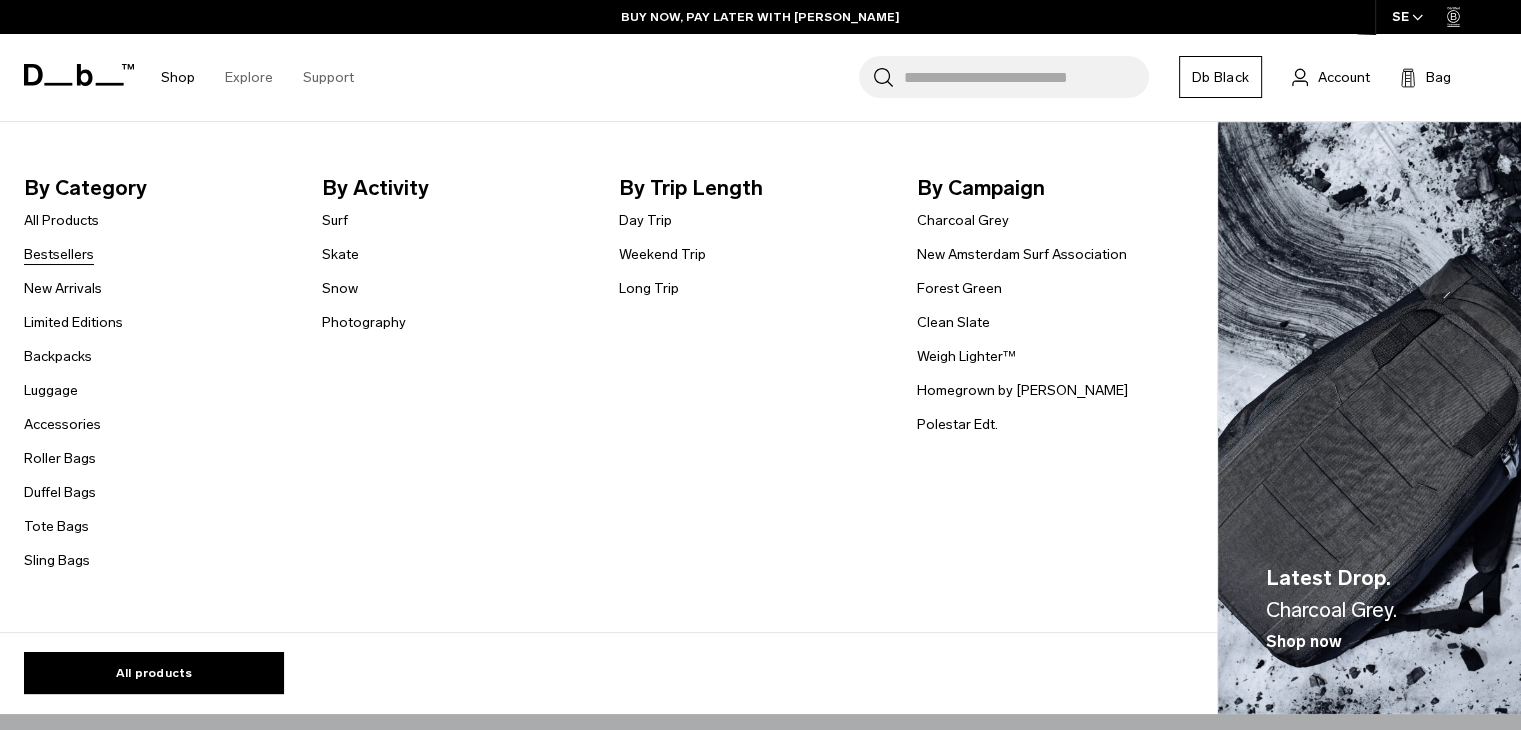 click on "Bestsellers" at bounding box center [59, 254] 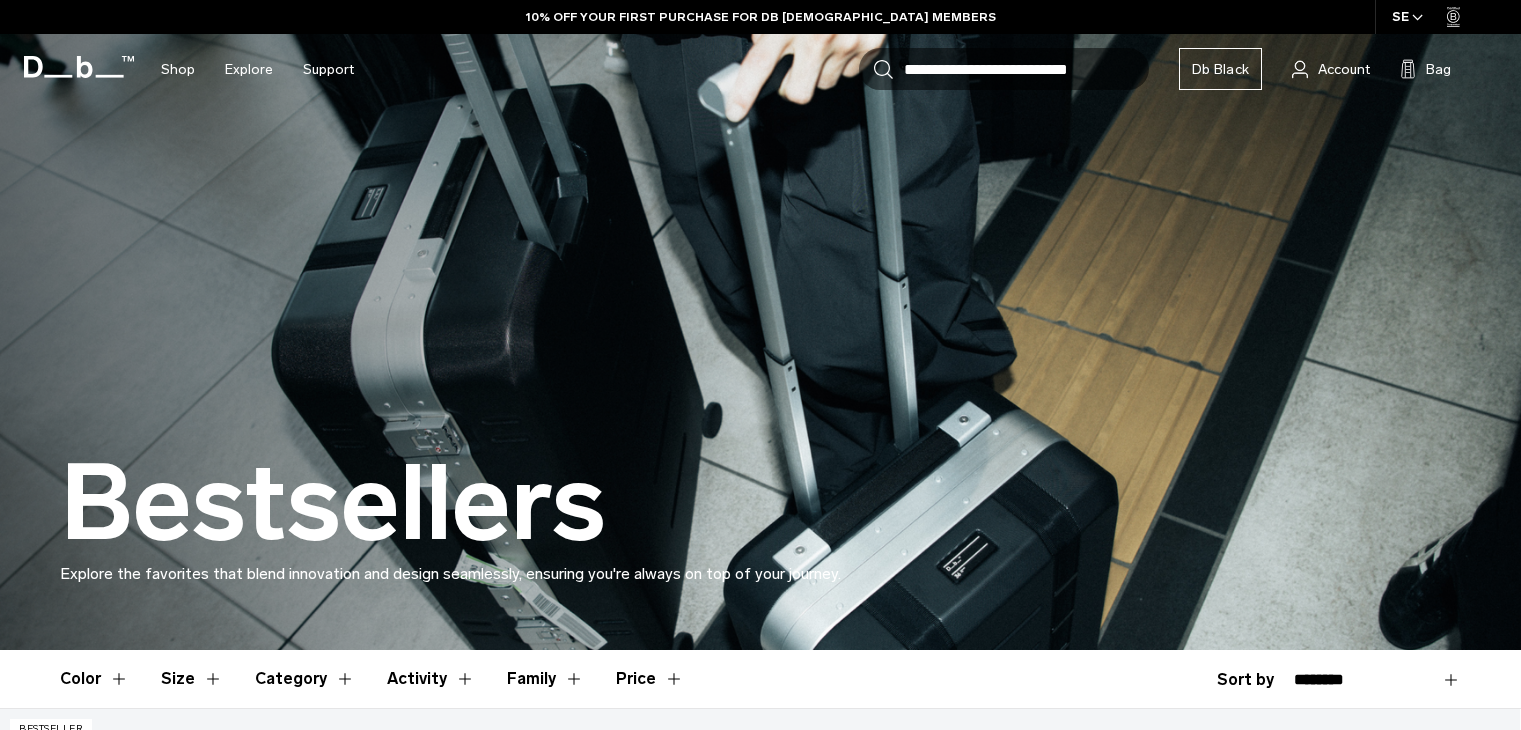 scroll, scrollTop: 0, scrollLeft: 0, axis: both 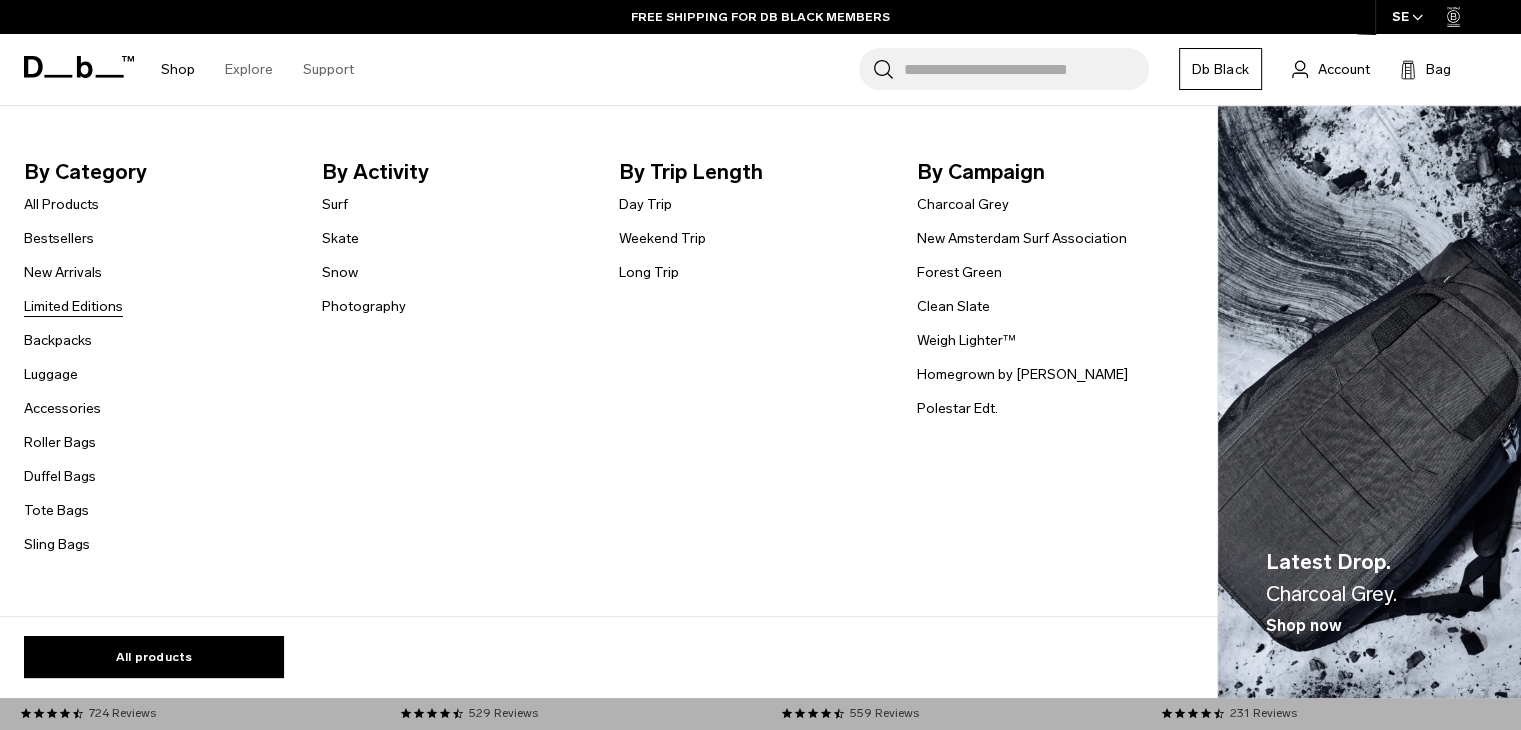 click on "Limited Editions" at bounding box center (73, 306) 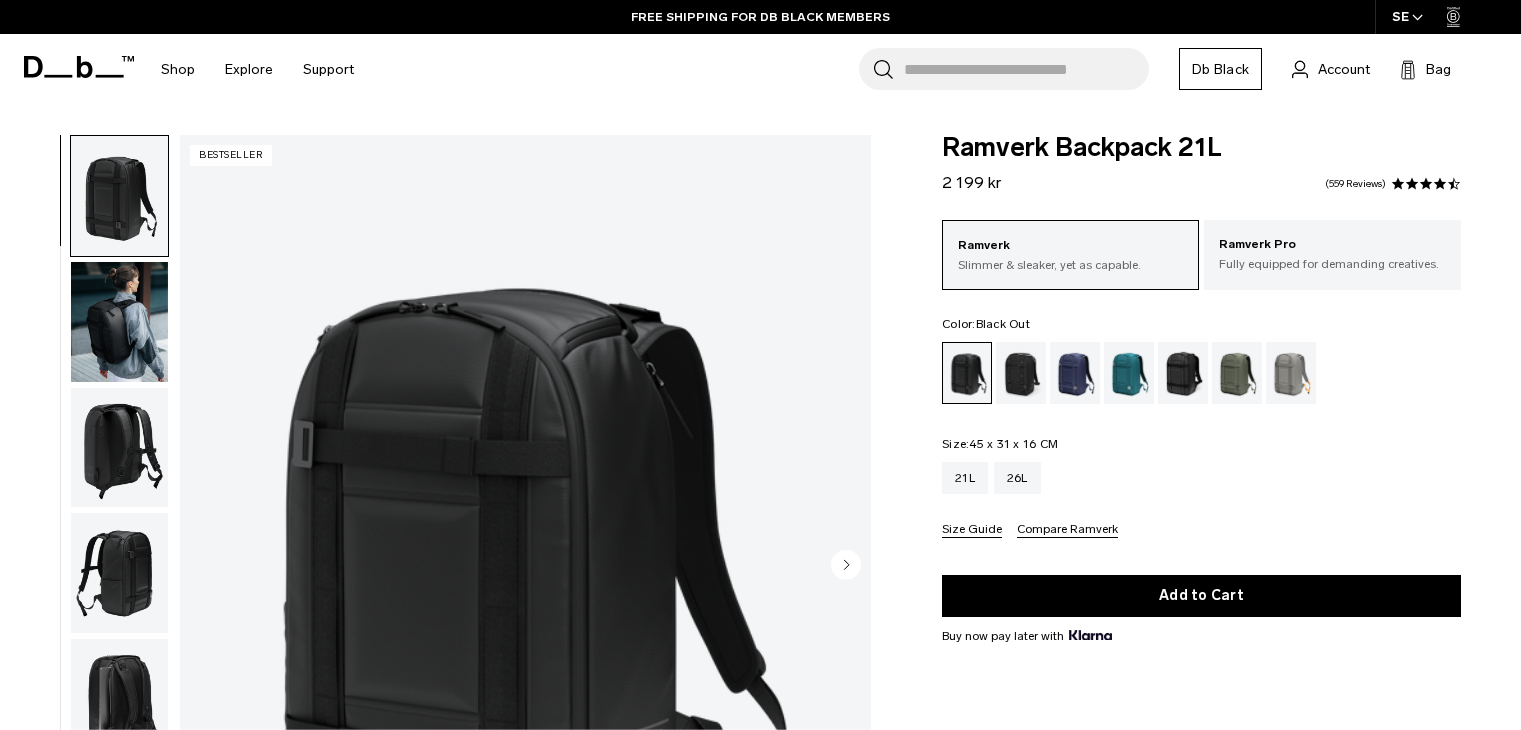 scroll, scrollTop: 0, scrollLeft: 0, axis: both 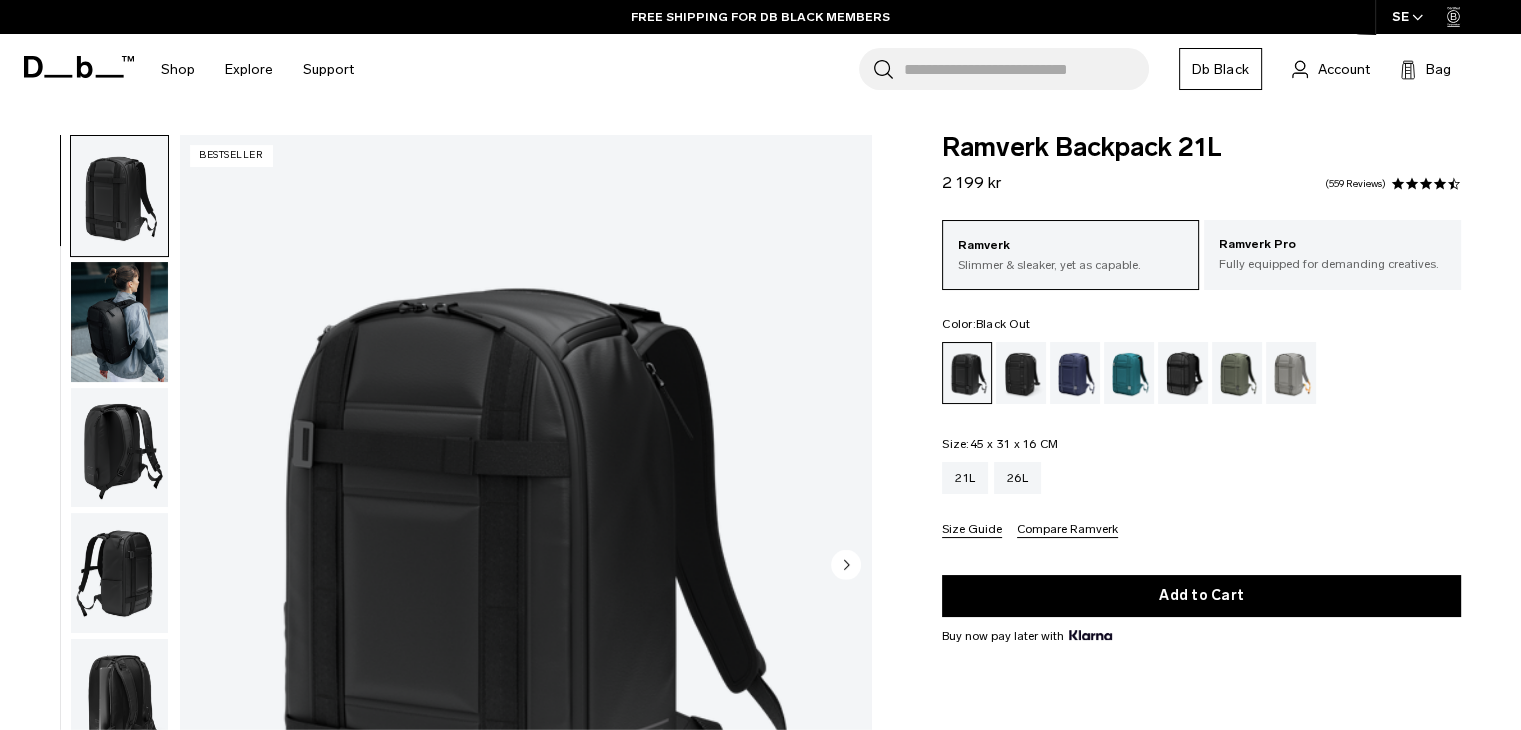 click at bounding box center (119, 448) 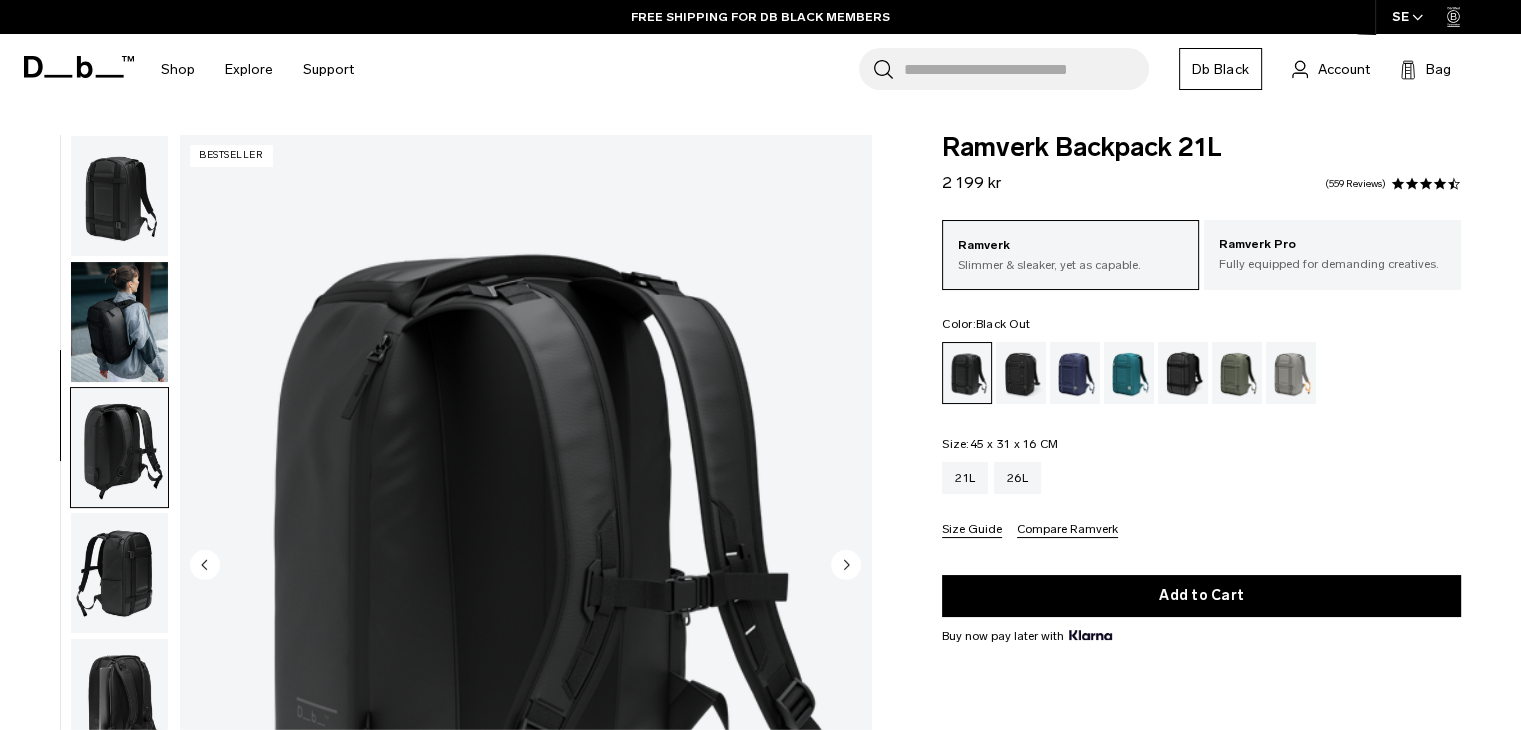 scroll, scrollTop: 140, scrollLeft: 0, axis: vertical 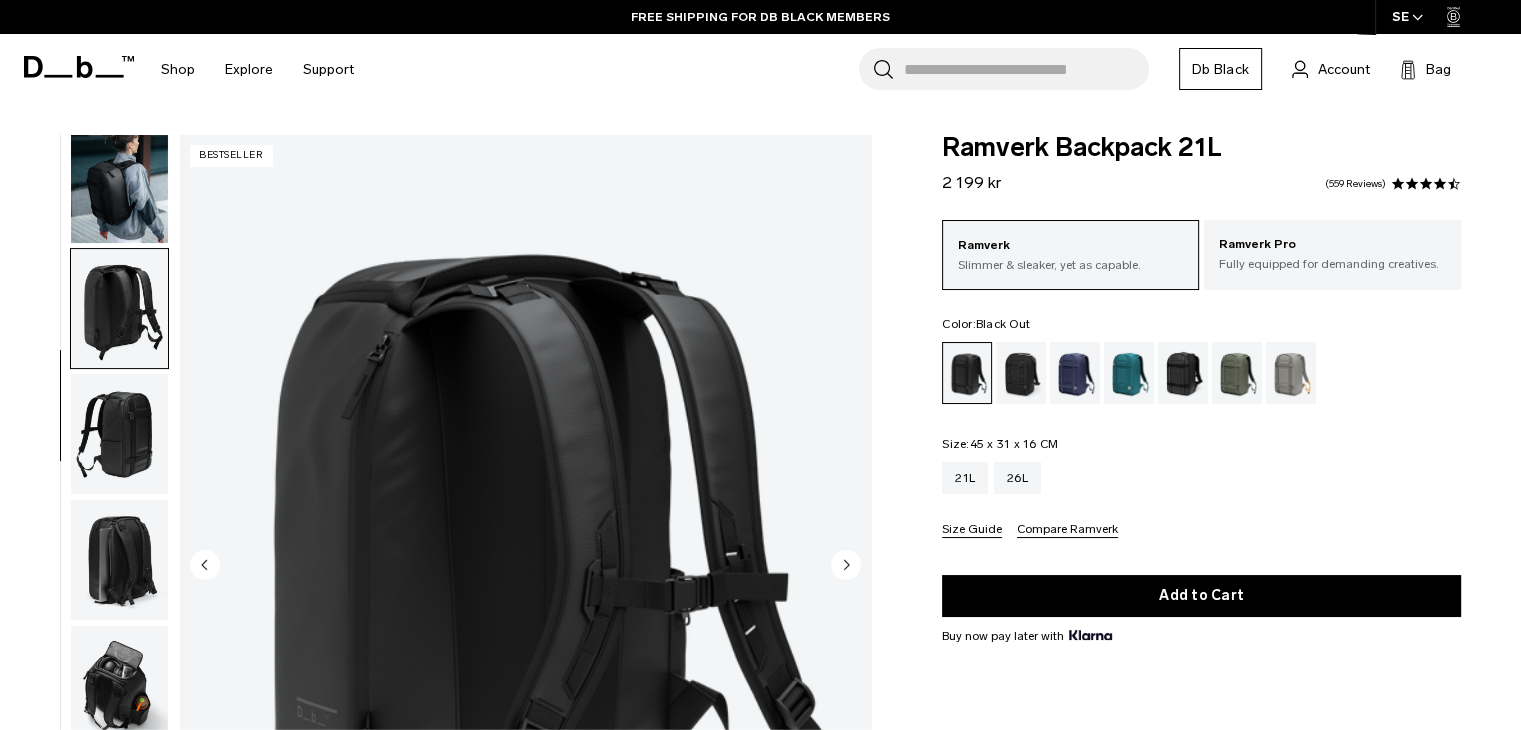 click at bounding box center (119, 309) 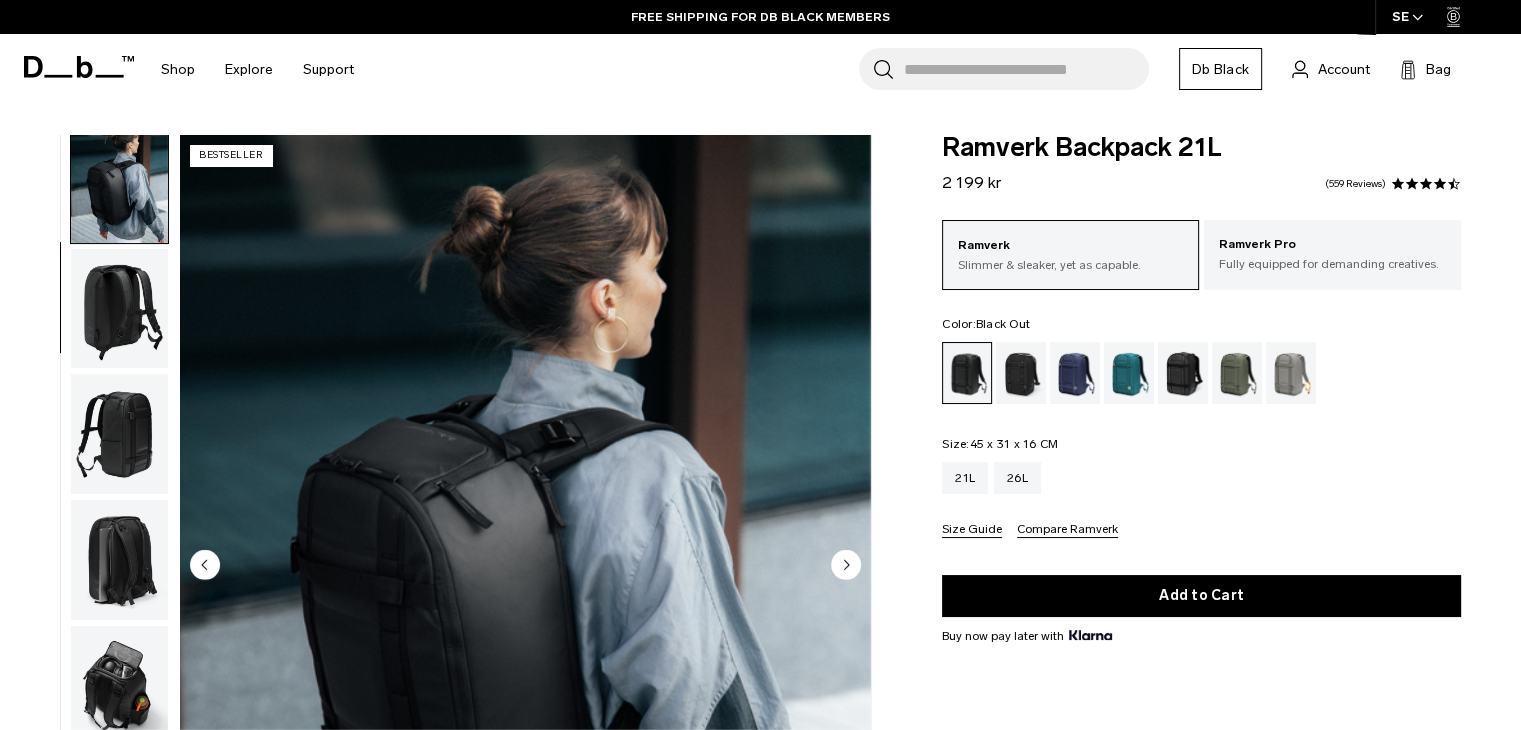 scroll, scrollTop: 126, scrollLeft: 0, axis: vertical 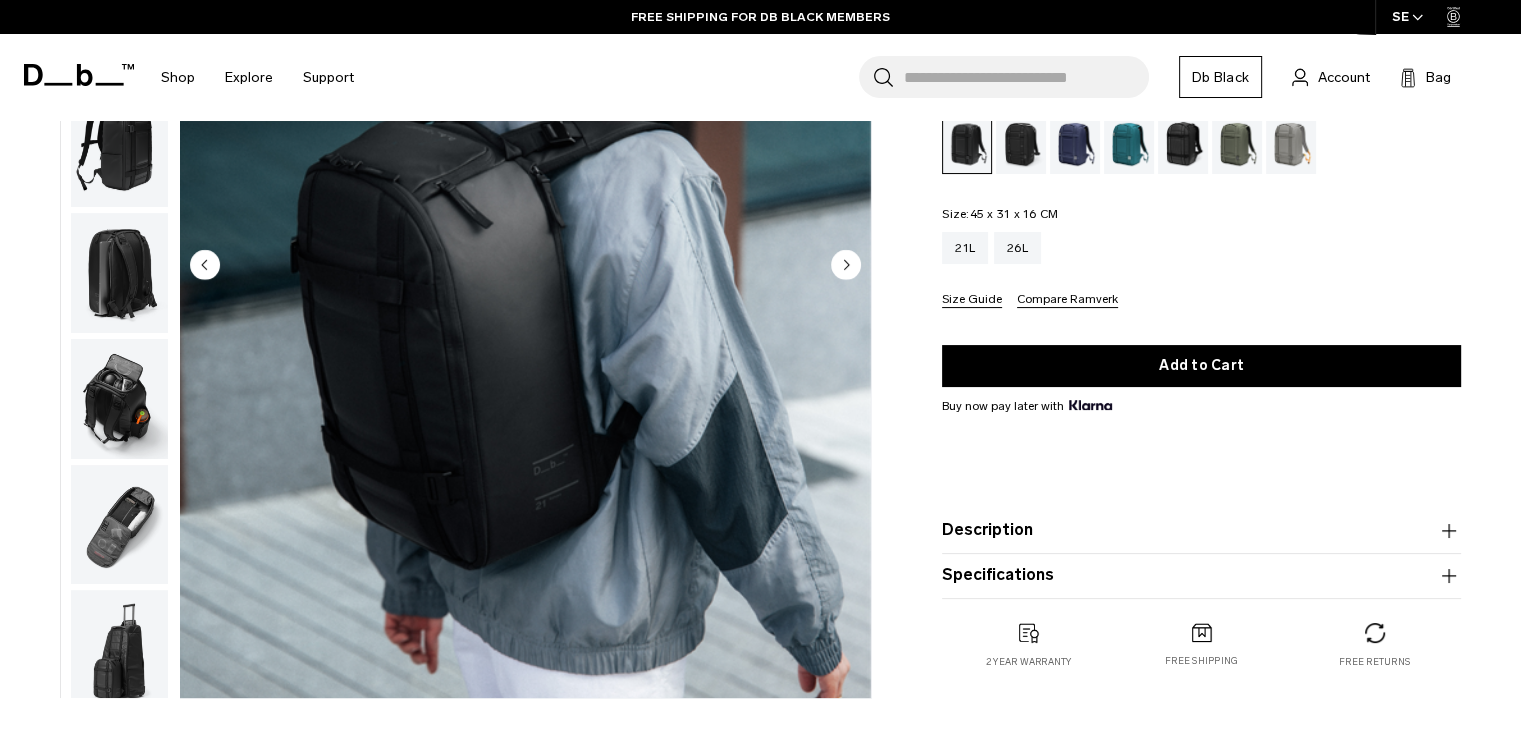 click at bounding box center (119, 273) 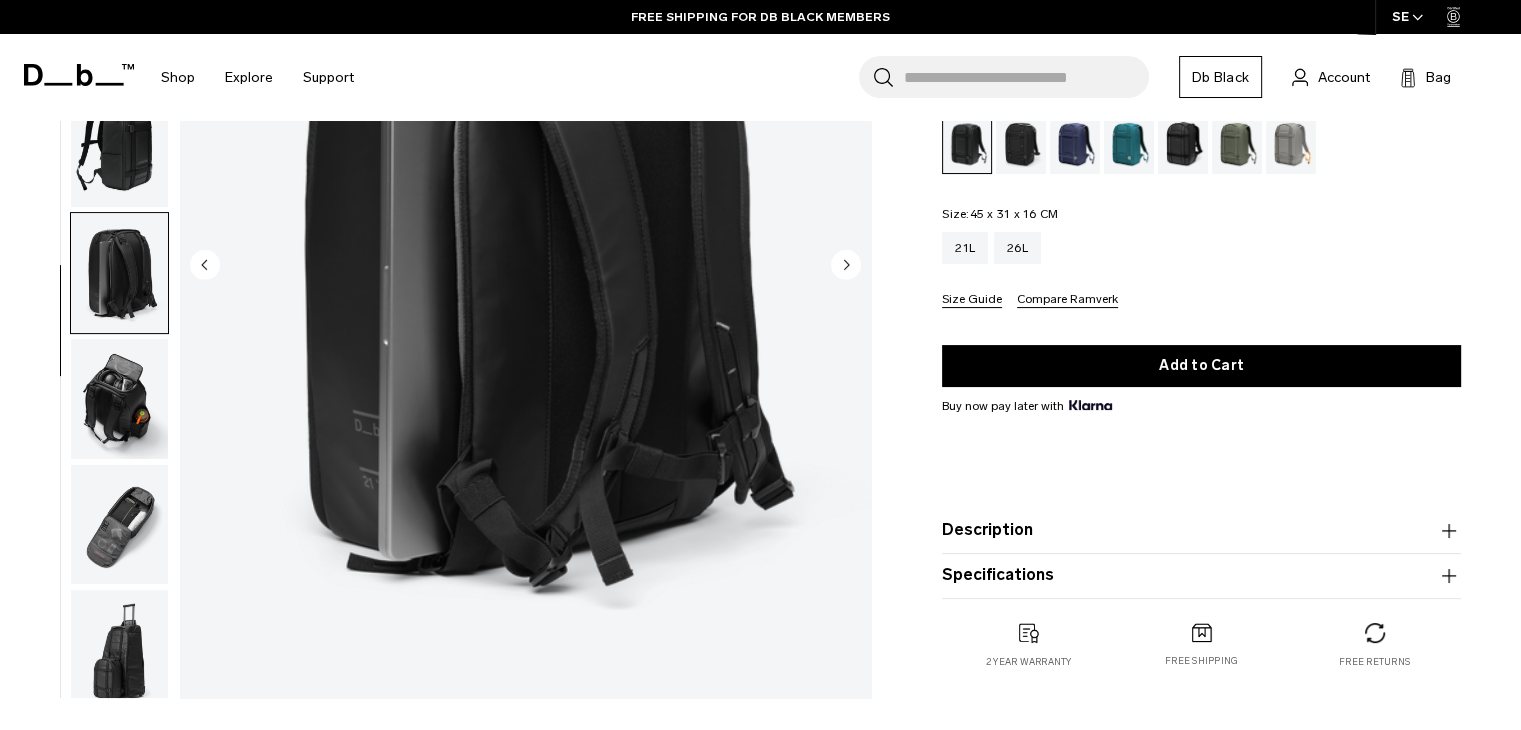 scroll, scrollTop: 140, scrollLeft: 0, axis: vertical 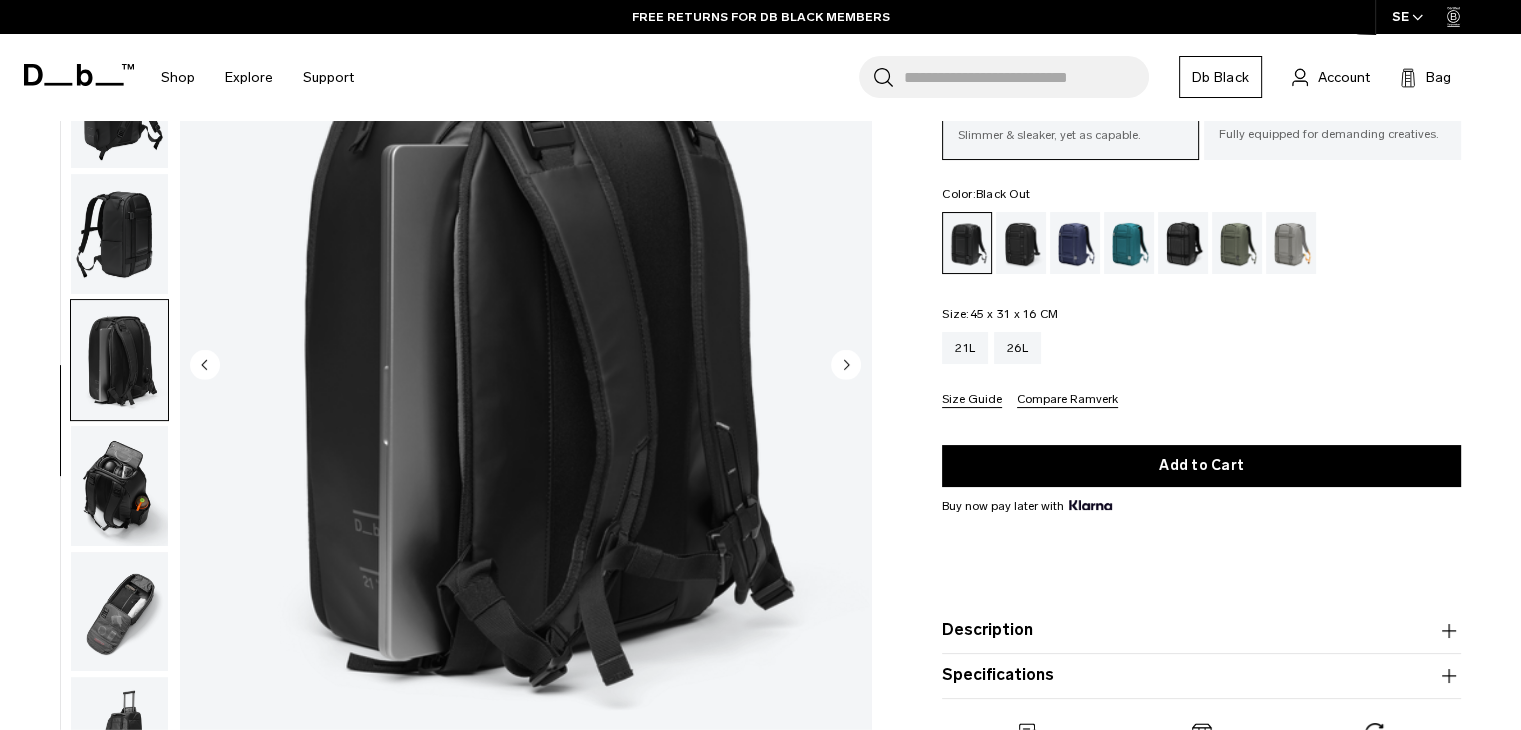 click at bounding box center (119, 486) 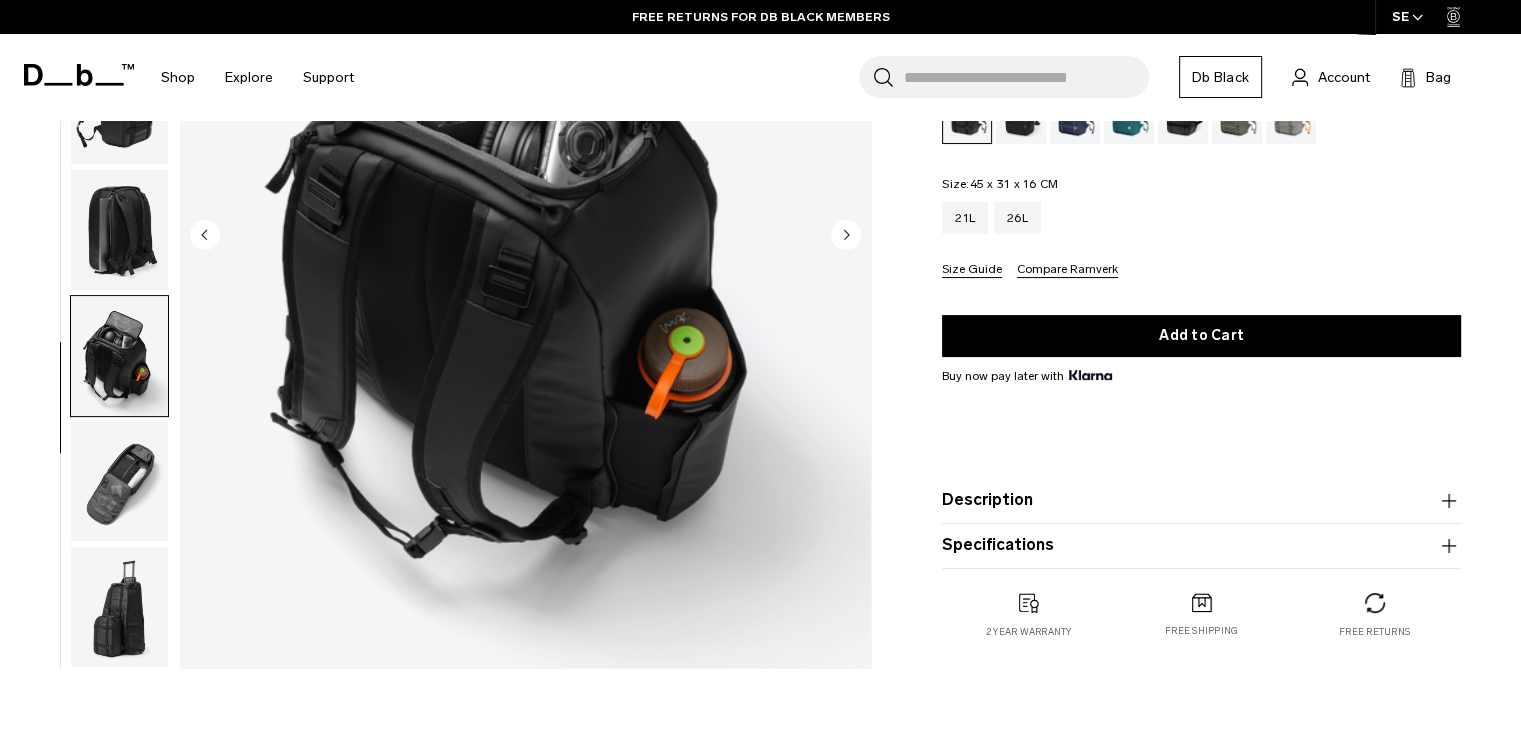 scroll, scrollTop: 400, scrollLeft: 0, axis: vertical 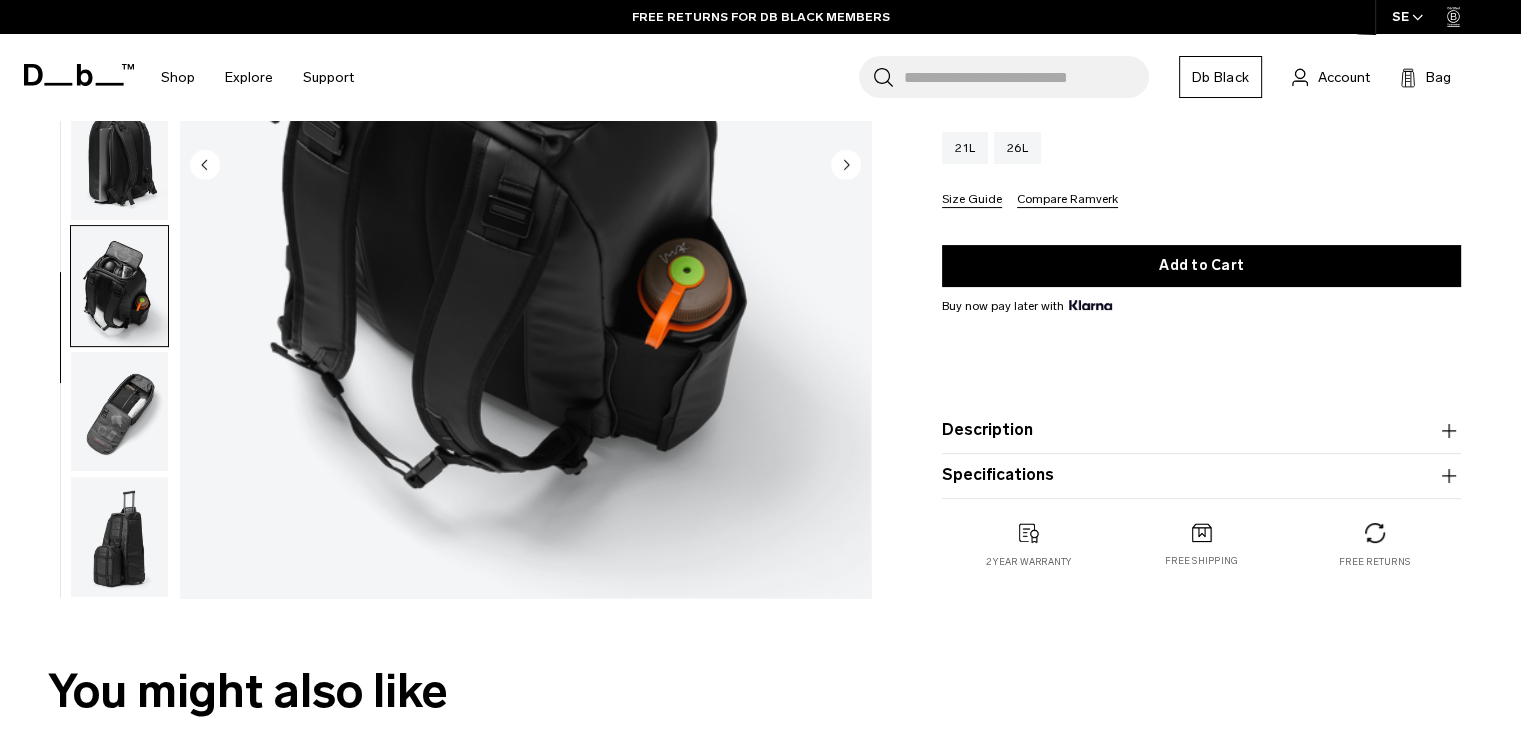 click at bounding box center [119, 412] 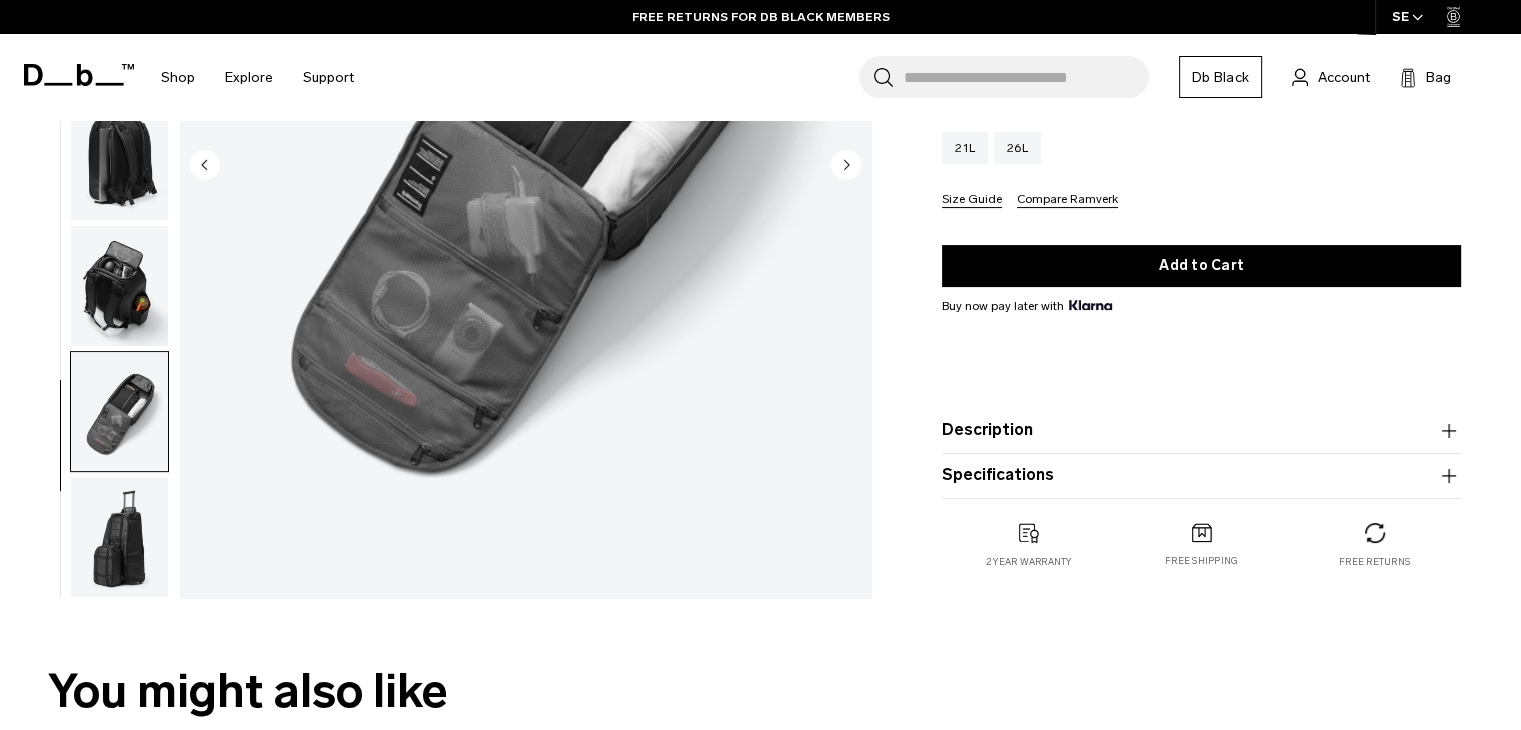click at bounding box center [119, 537] 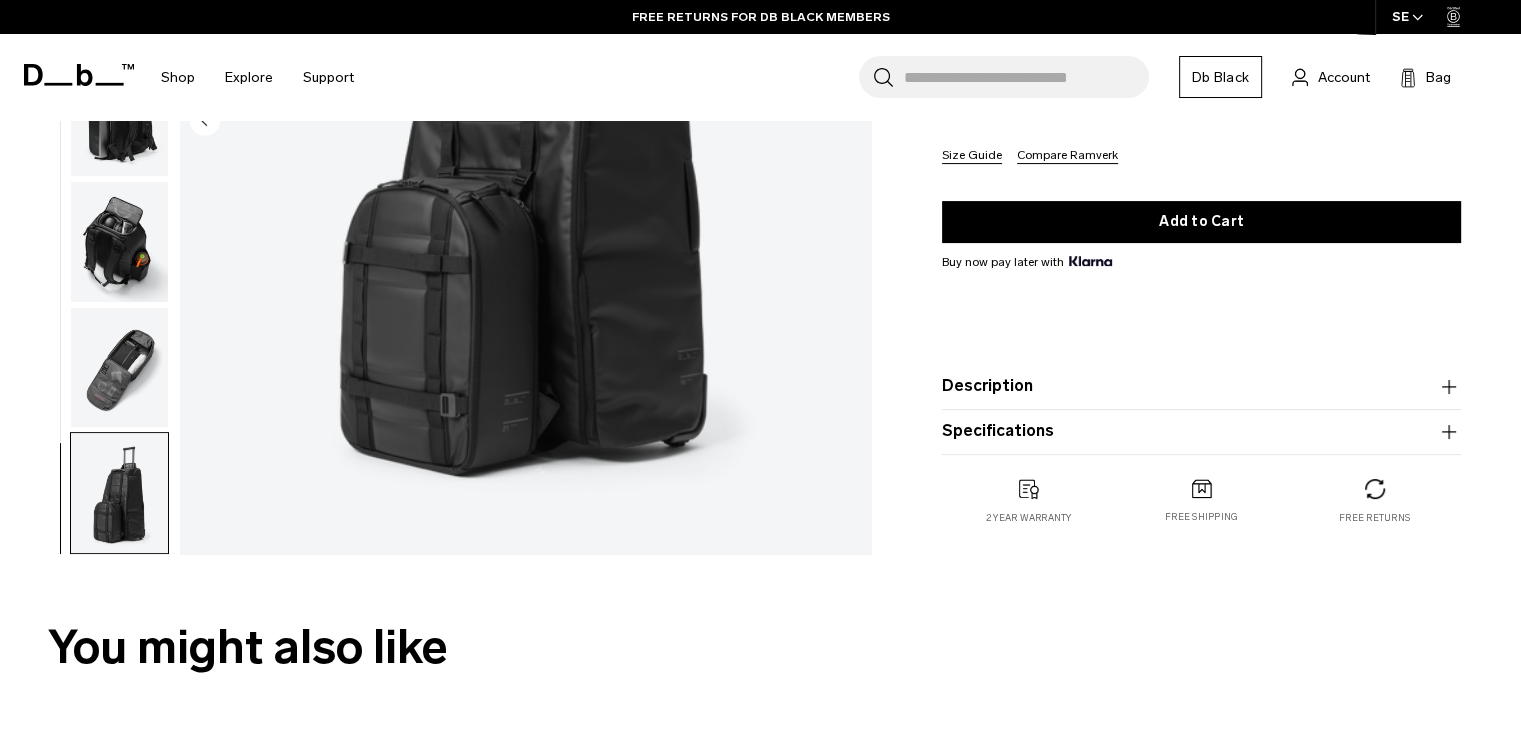scroll, scrollTop: 300, scrollLeft: 0, axis: vertical 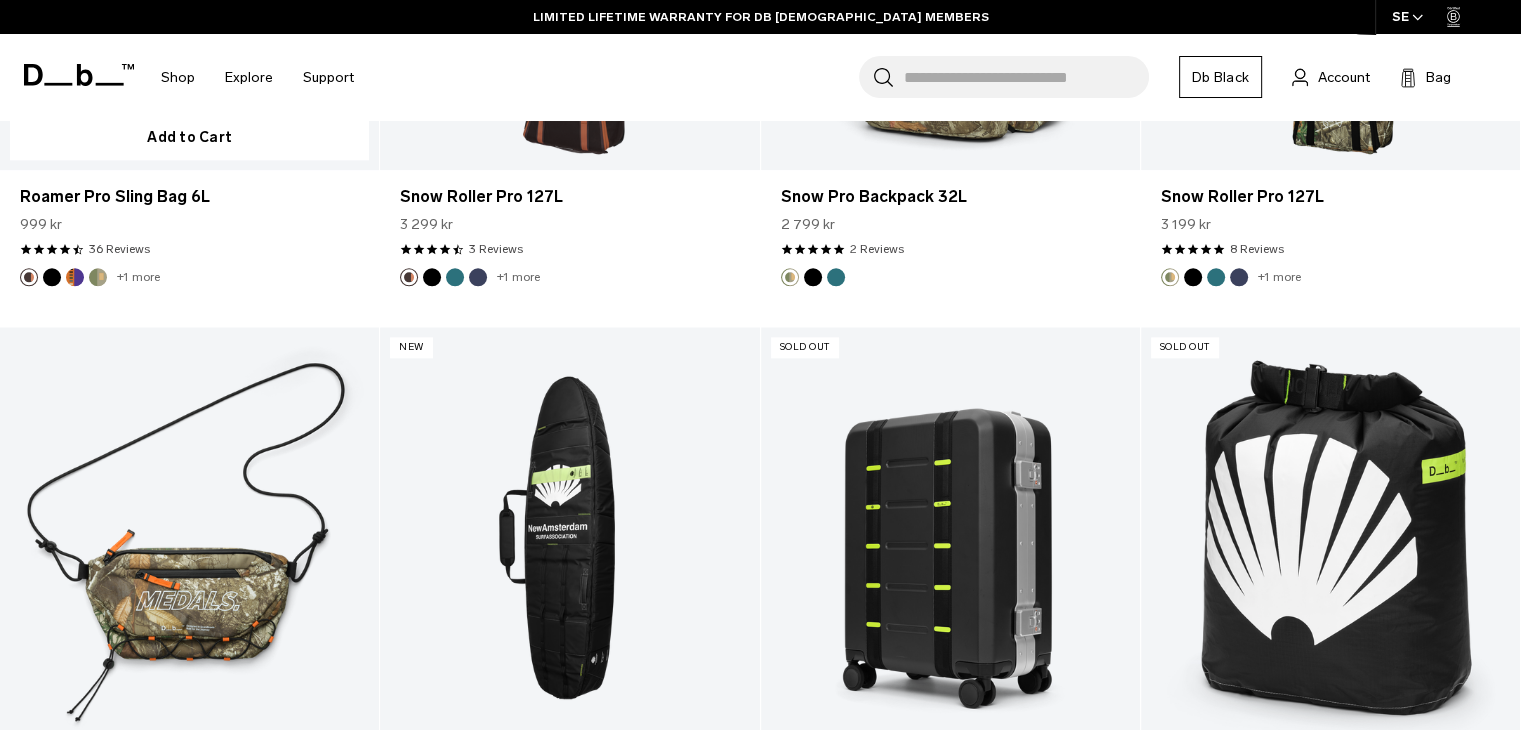 click at bounding box center (75, 277) 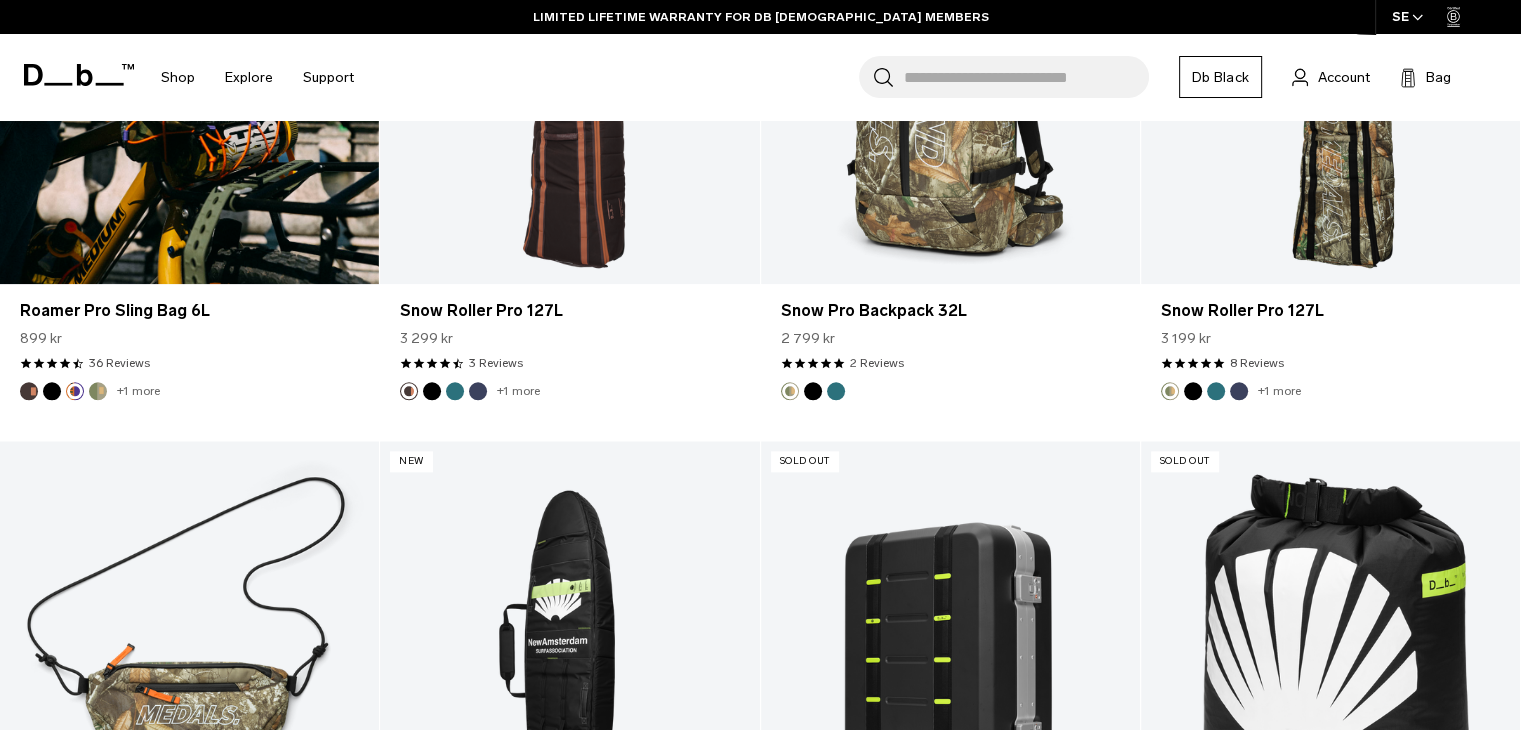scroll, scrollTop: 2300, scrollLeft: 0, axis: vertical 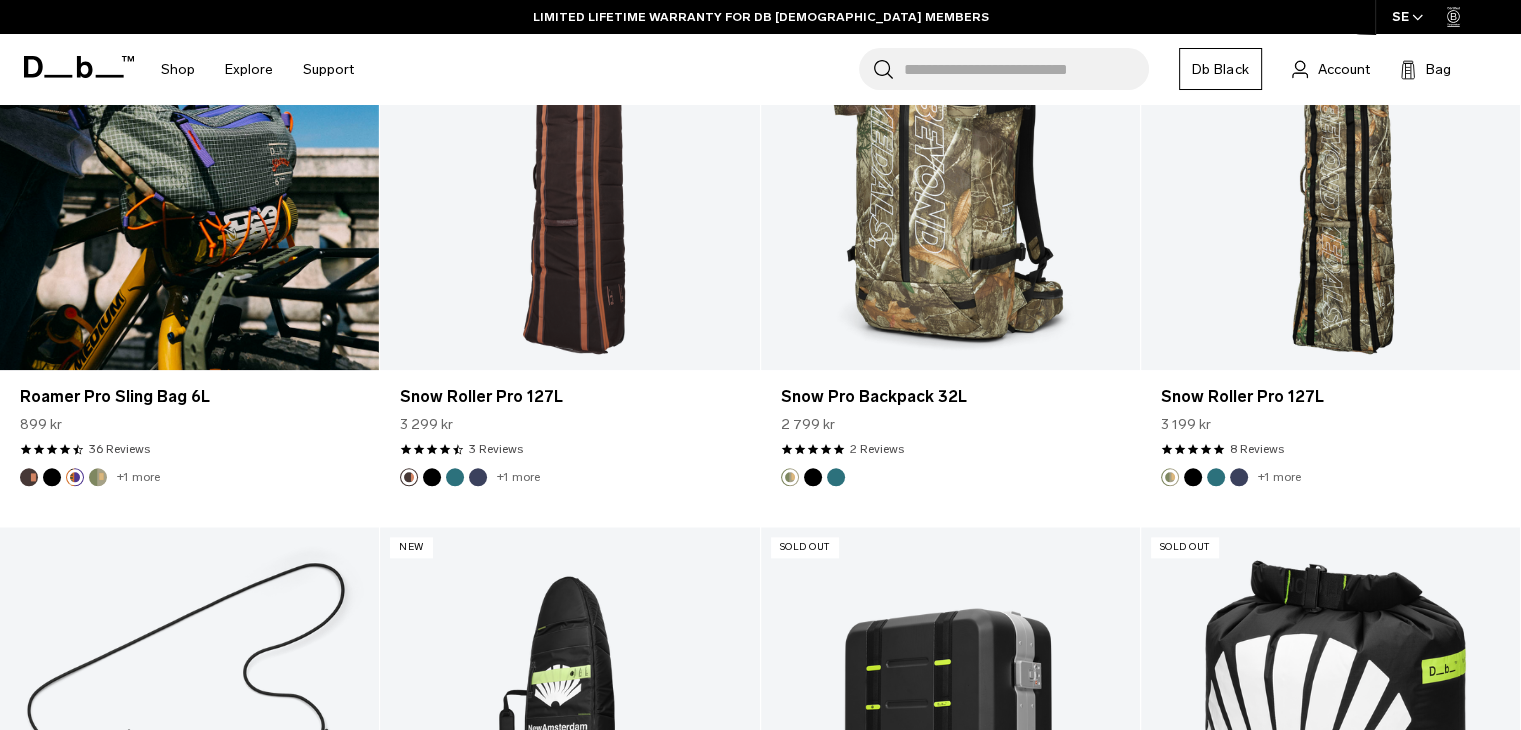 click at bounding box center (52, 477) 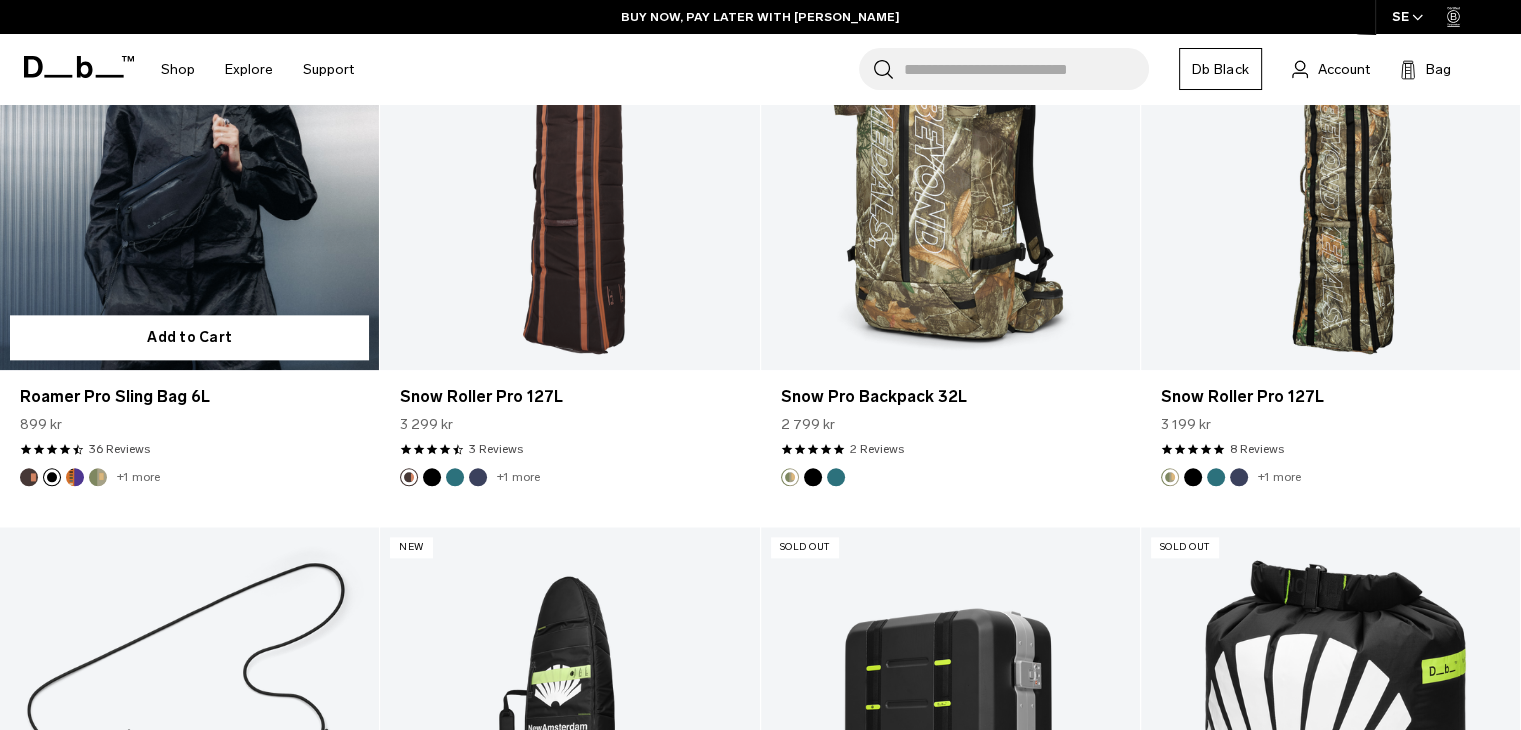 click at bounding box center [98, 477] 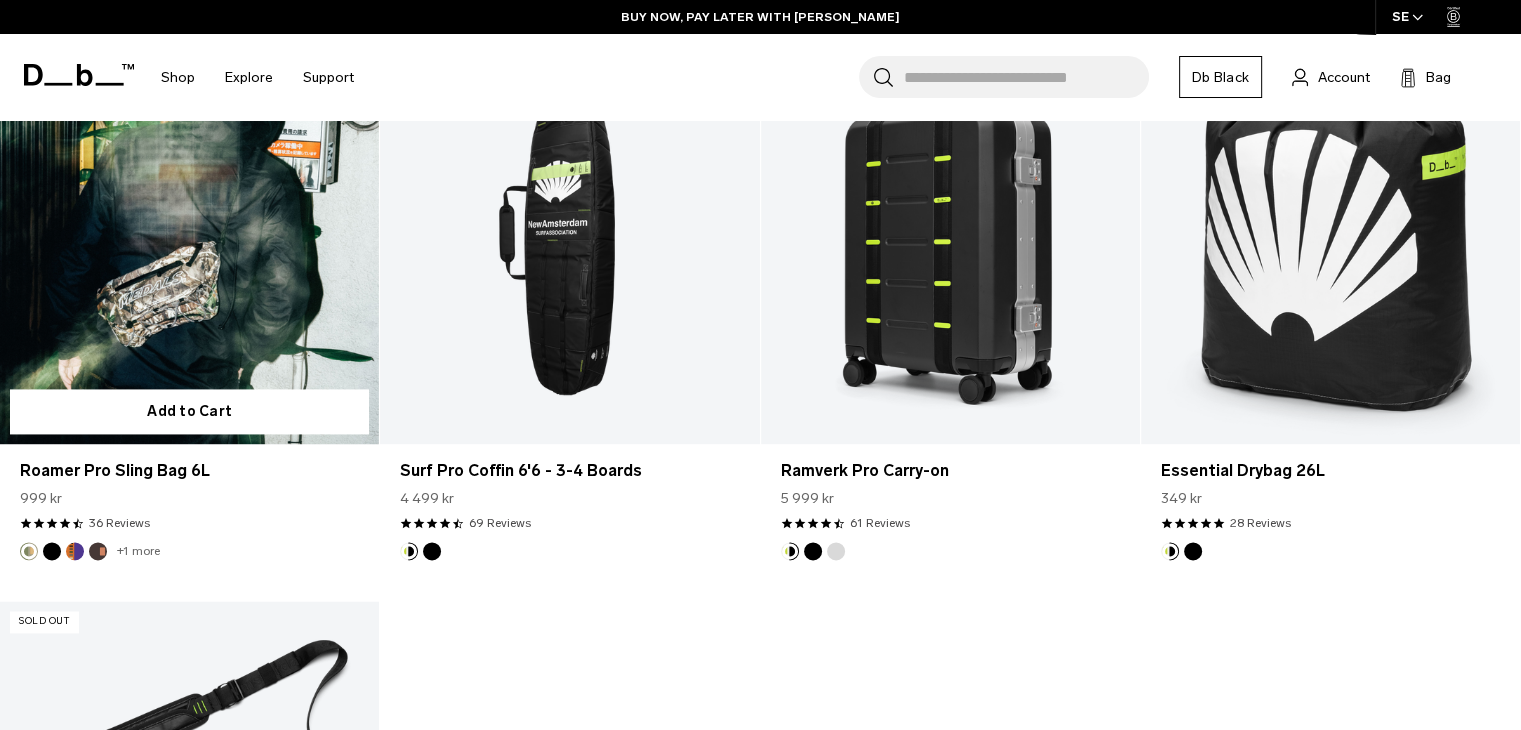 scroll, scrollTop: 2700, scrollLeft: 0, axis: vertical 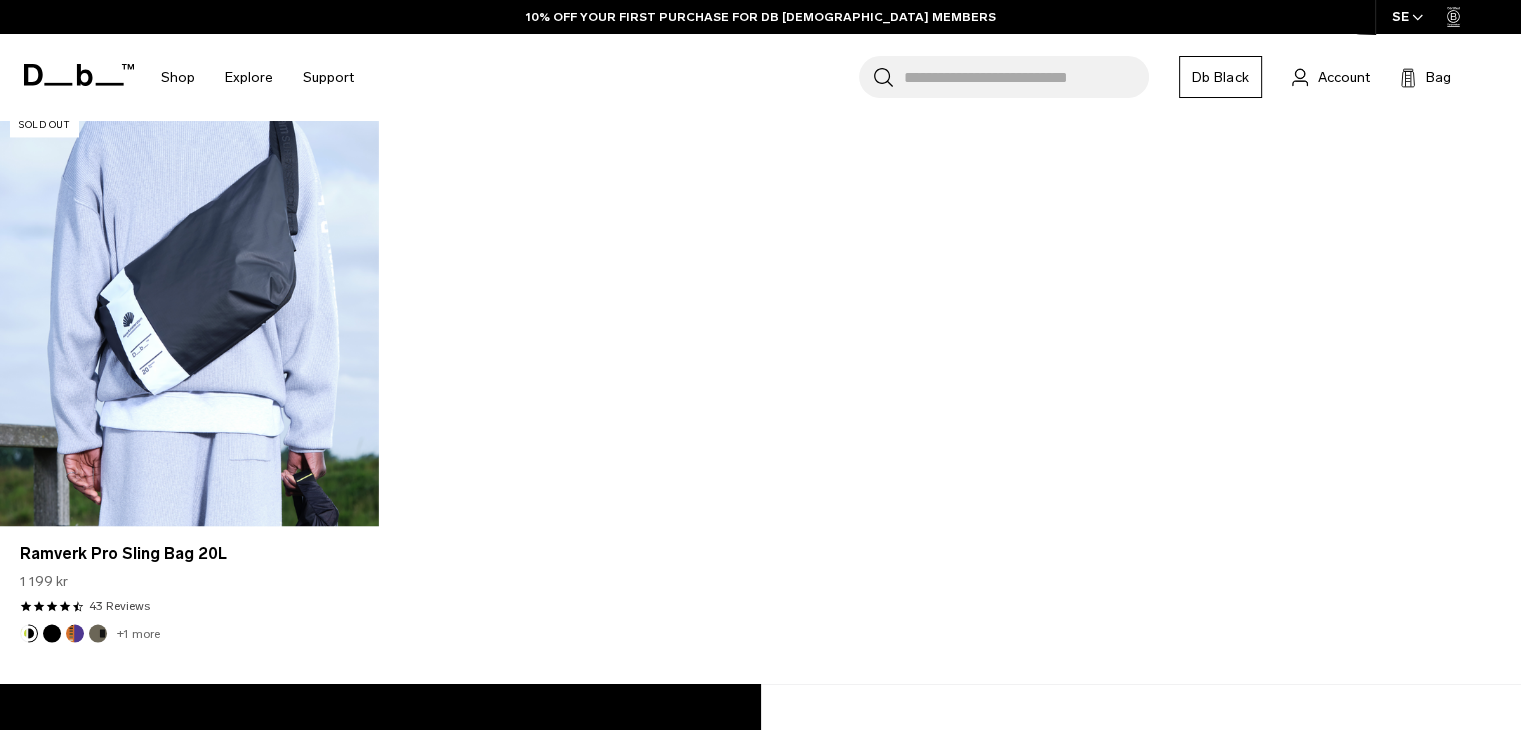 click at bounding box center (189, 315) 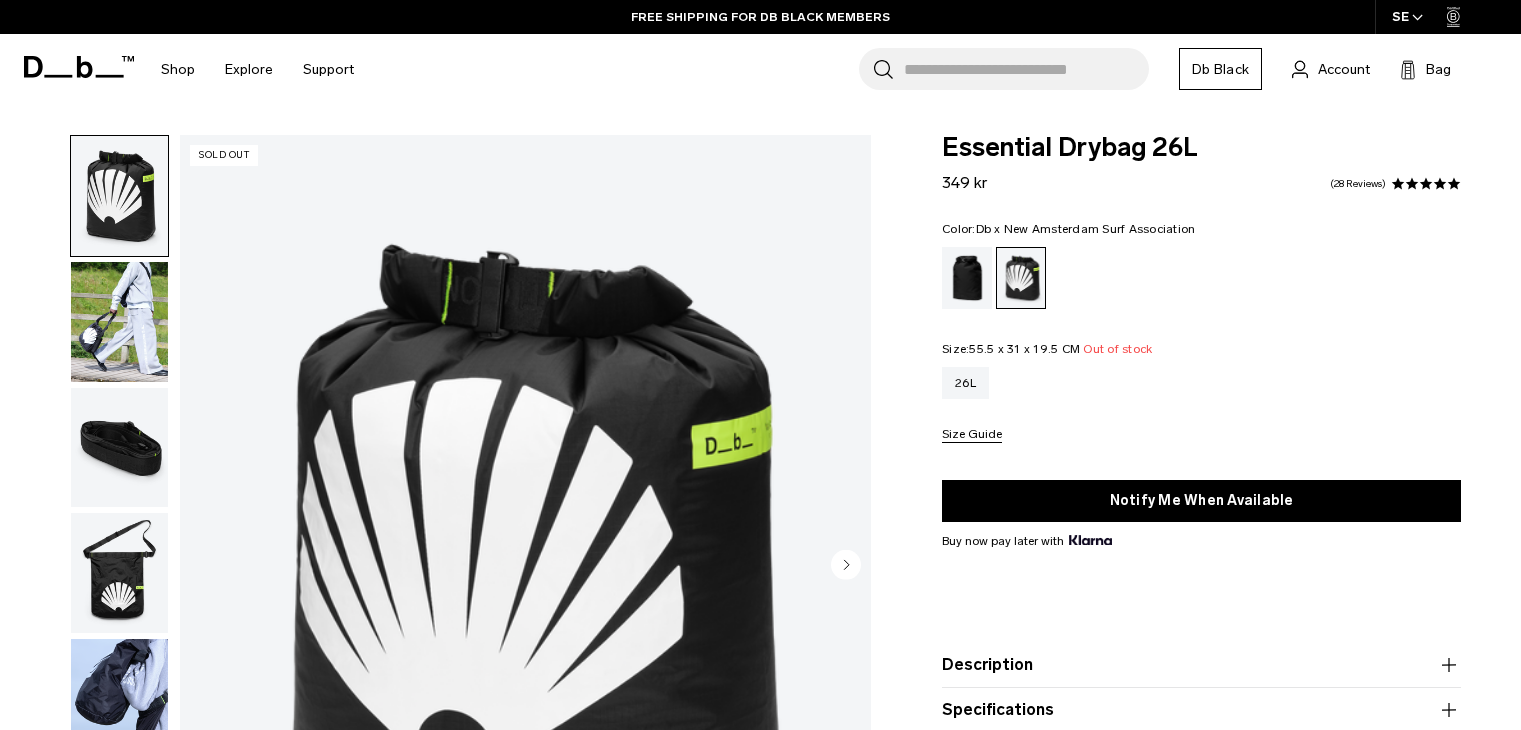 scroll, scrollTop: 0, scrollLeft: 0, axis: both 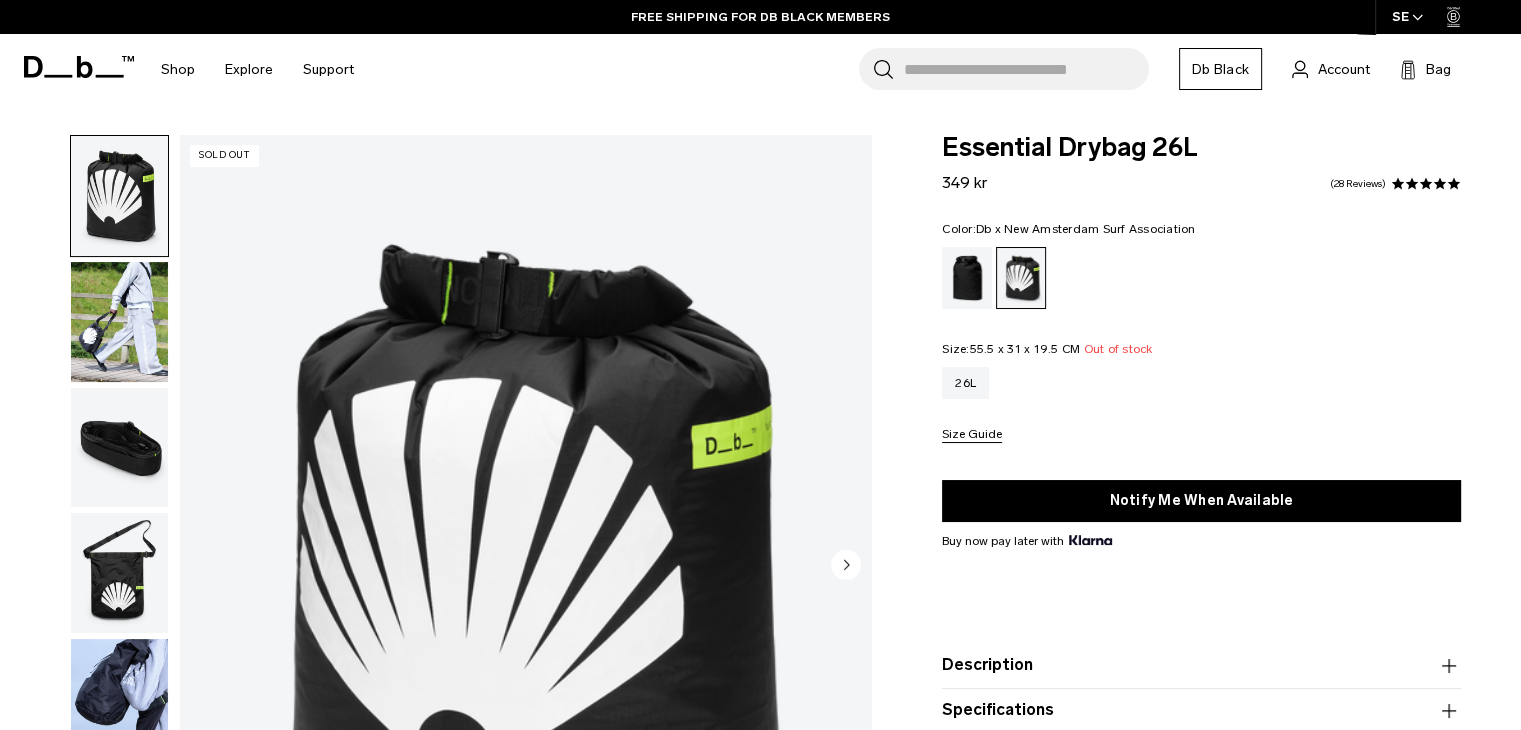 click at bounding box center (119, 322) 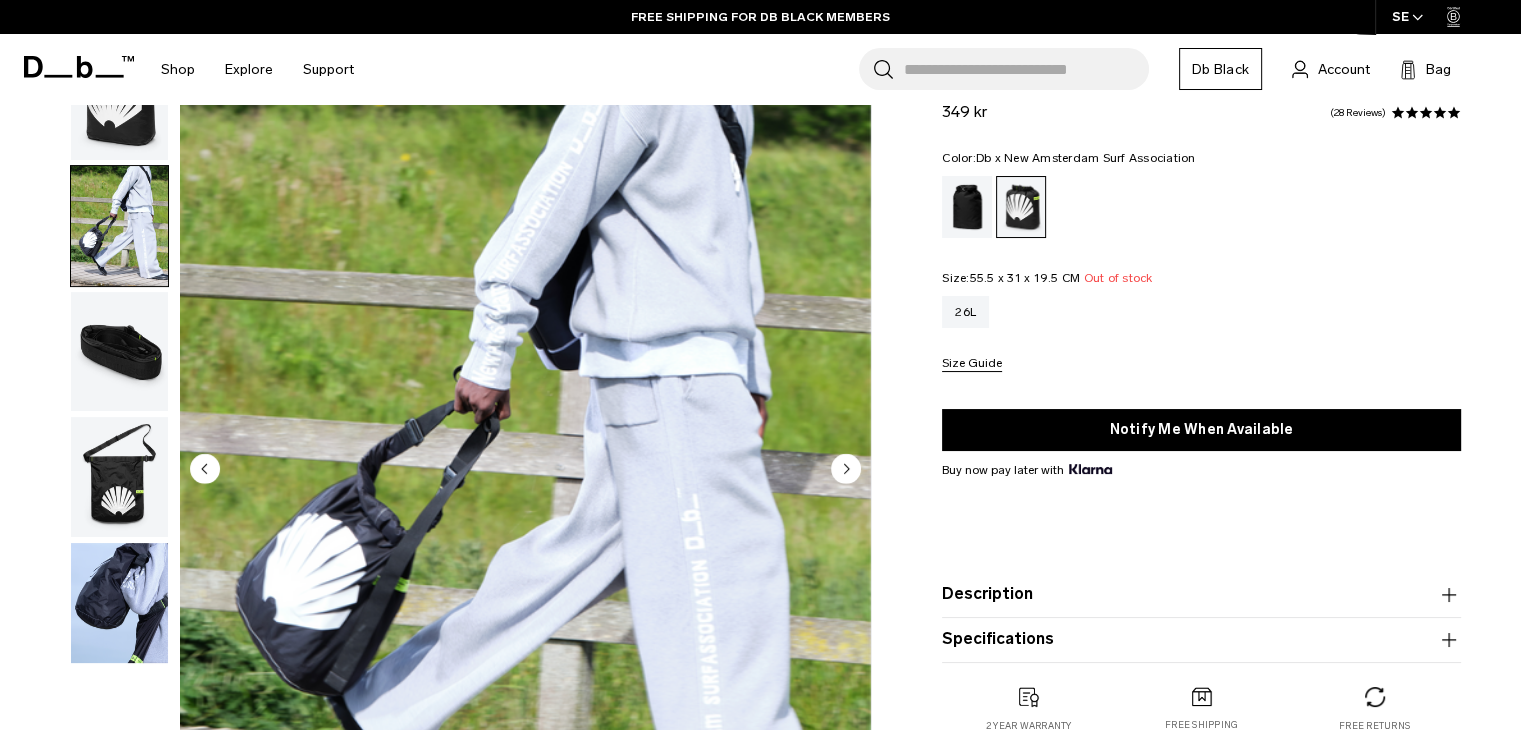scroll, scrollTop: 200, scrollLeft: 0, axis: vertical 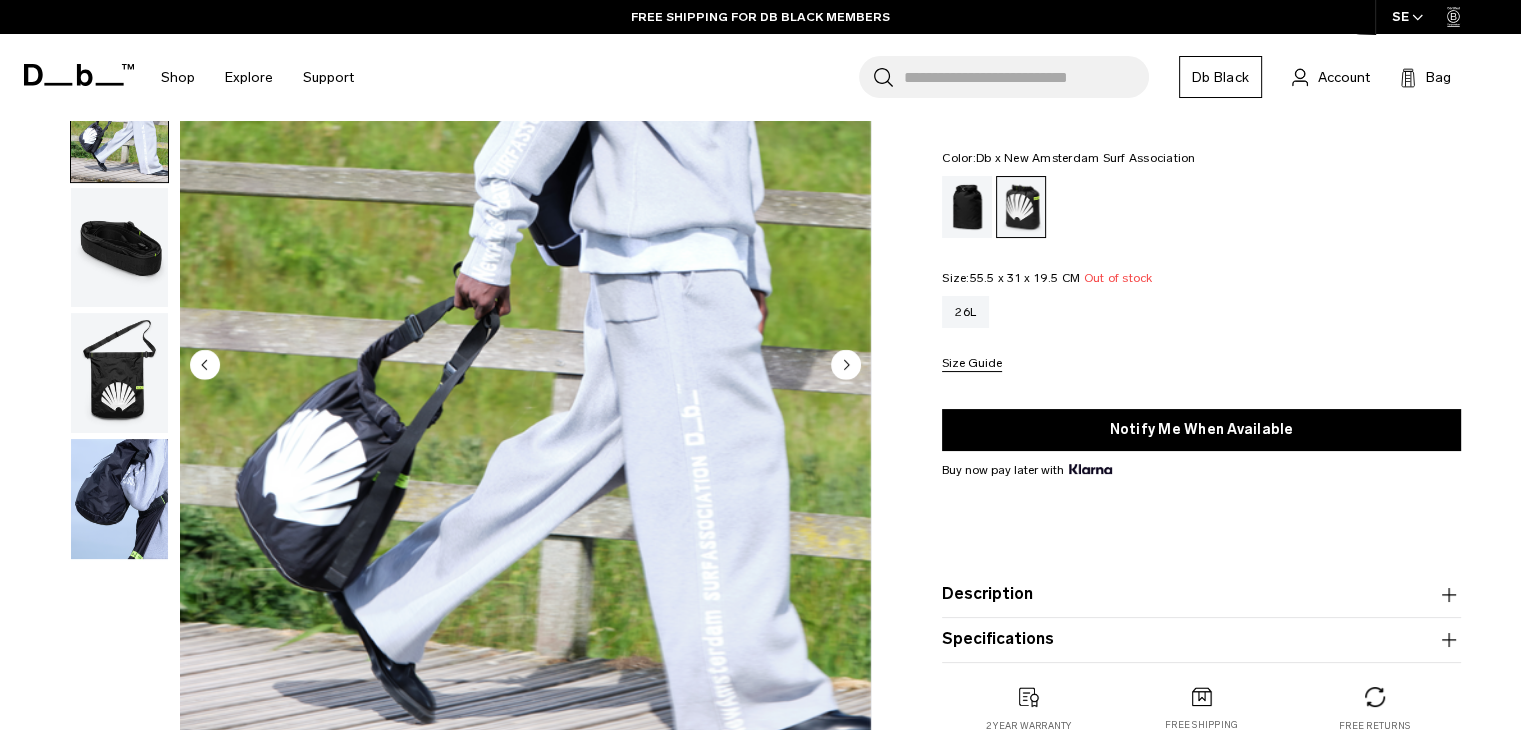 click at bounding box center (119, 248) 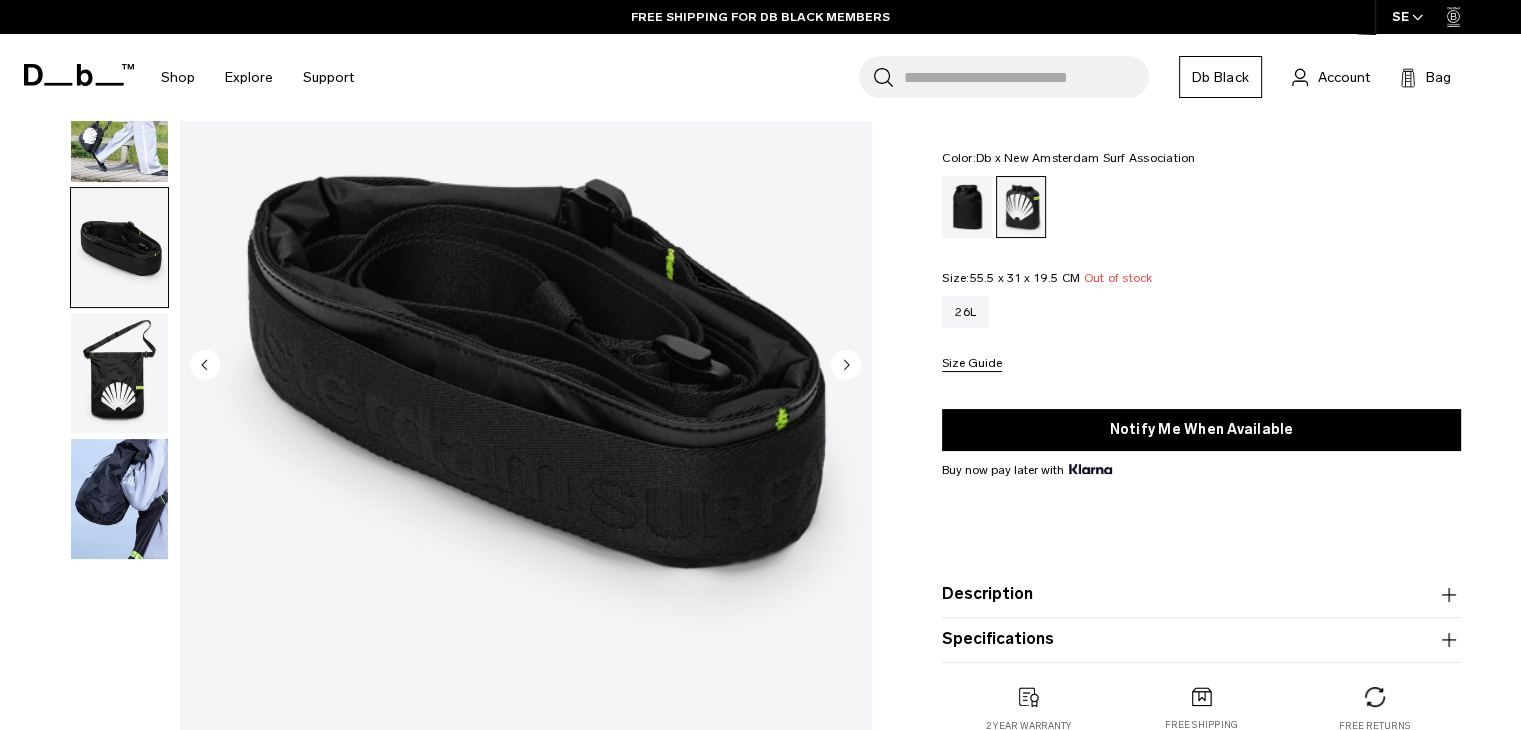 click at bounding box center [119, 373] 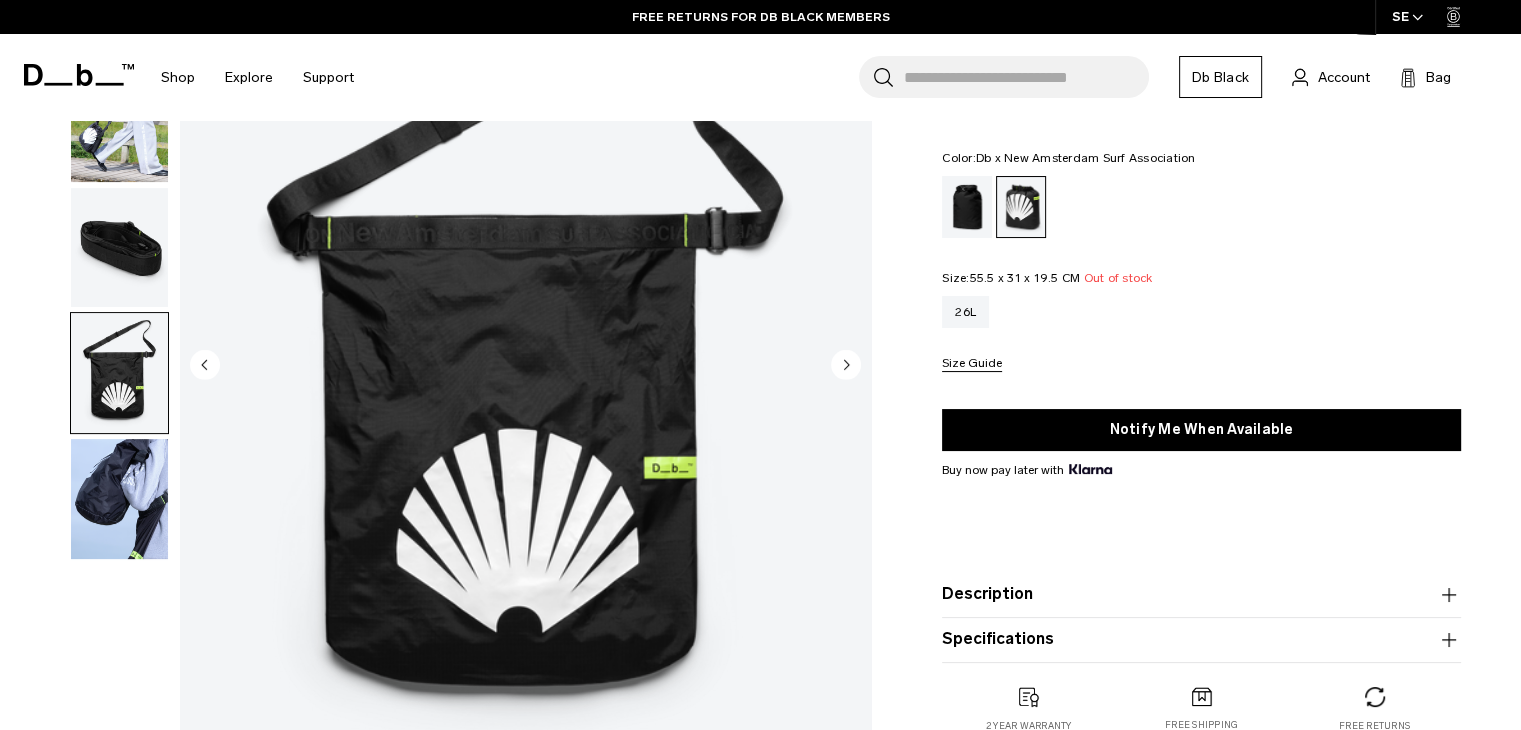click at bounding box center (119, 499) 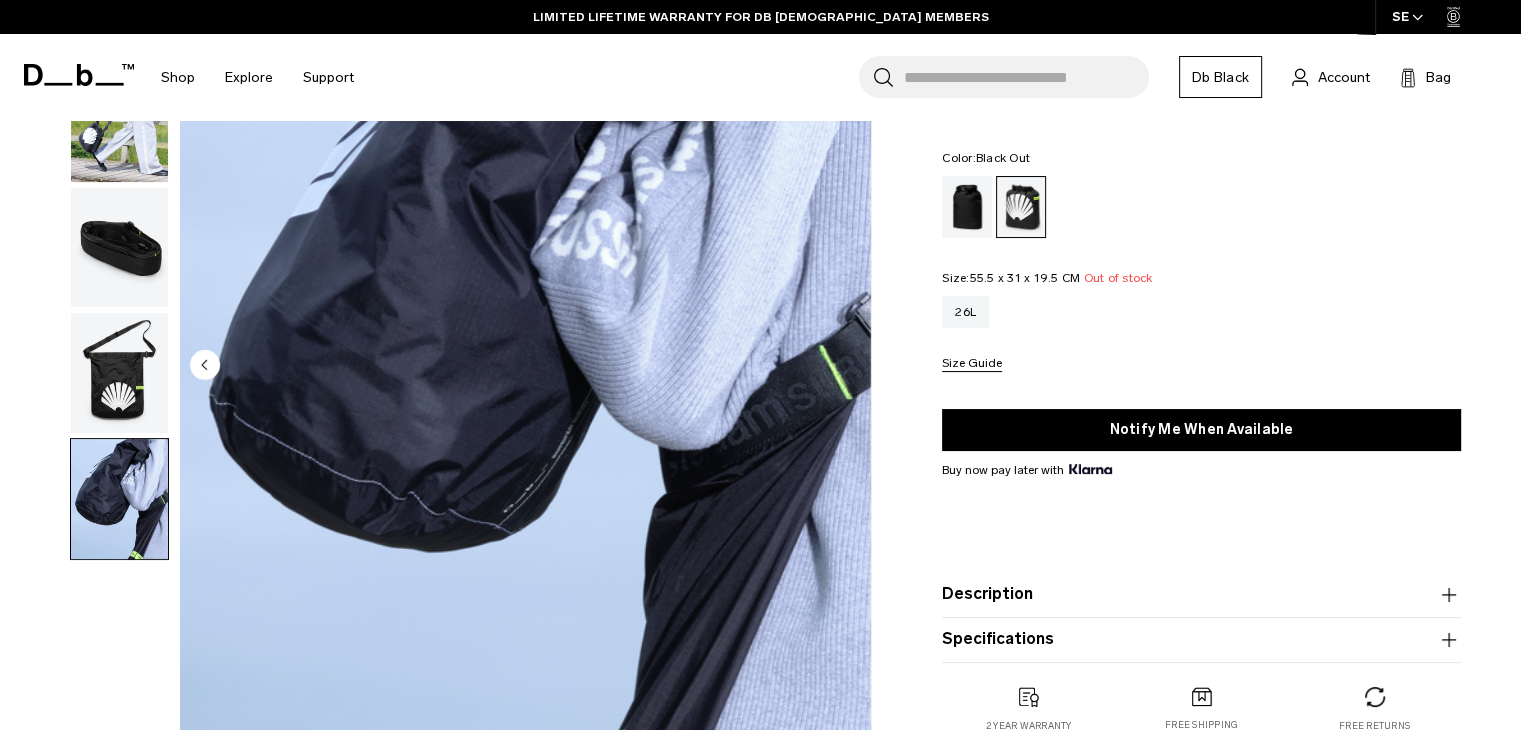 click at bounding box center [967, 207] 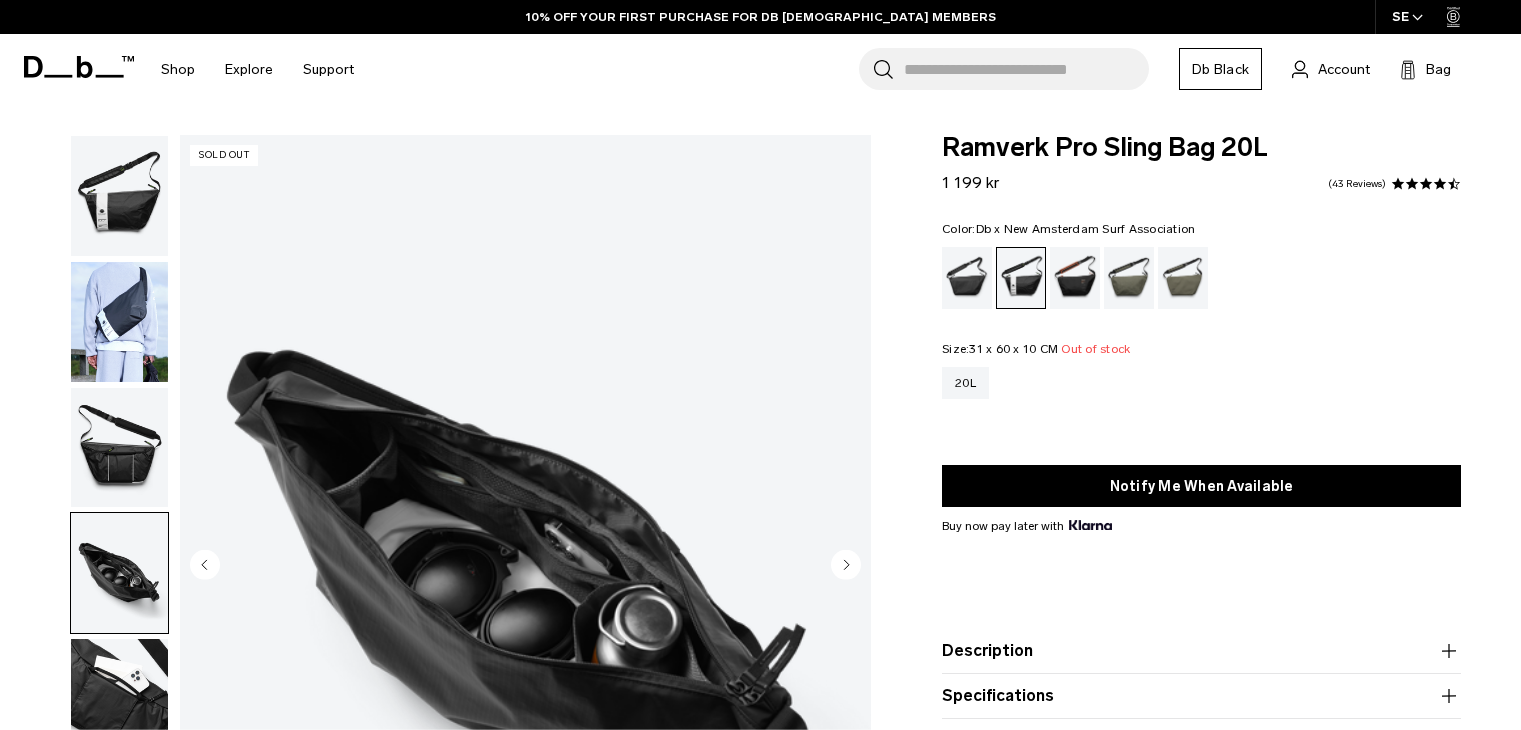 click 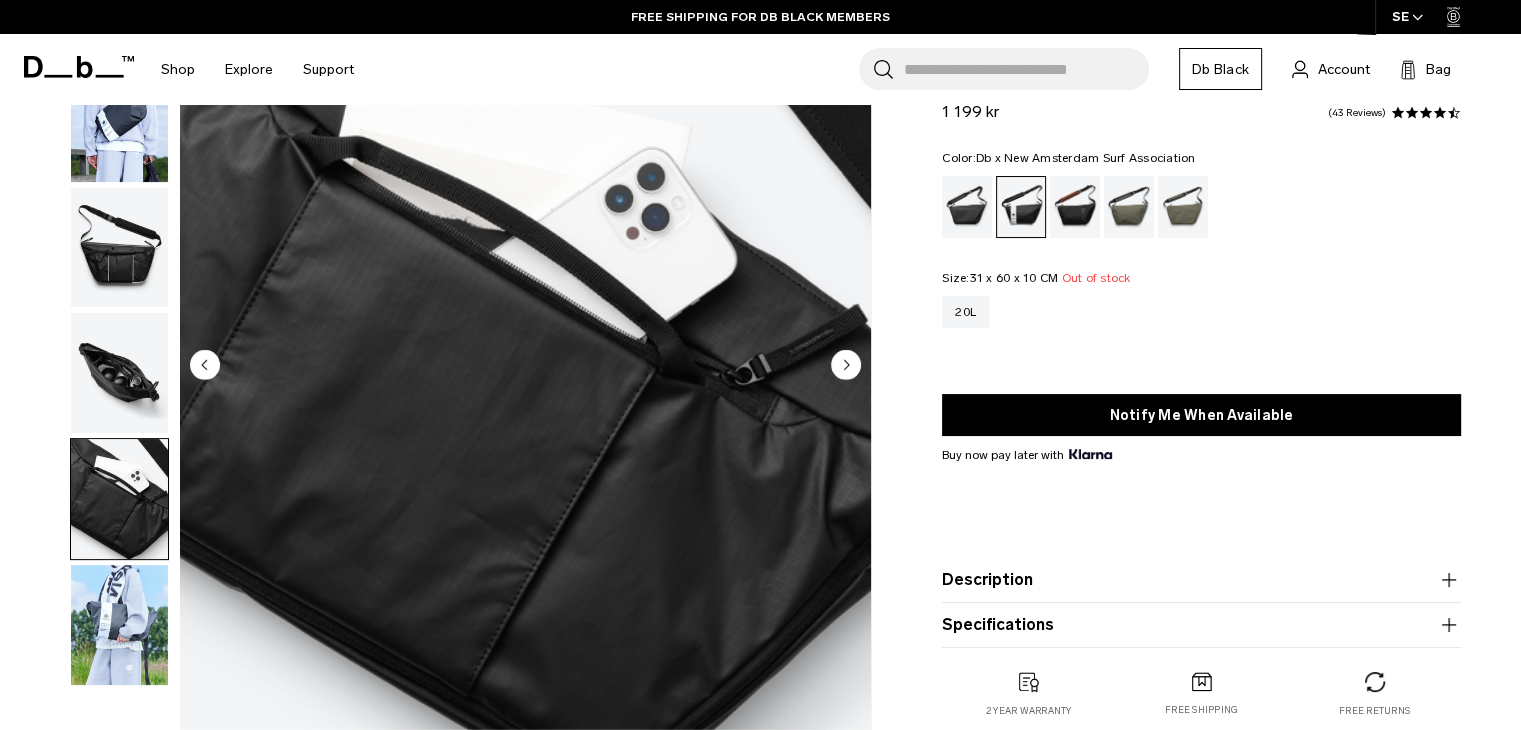 click 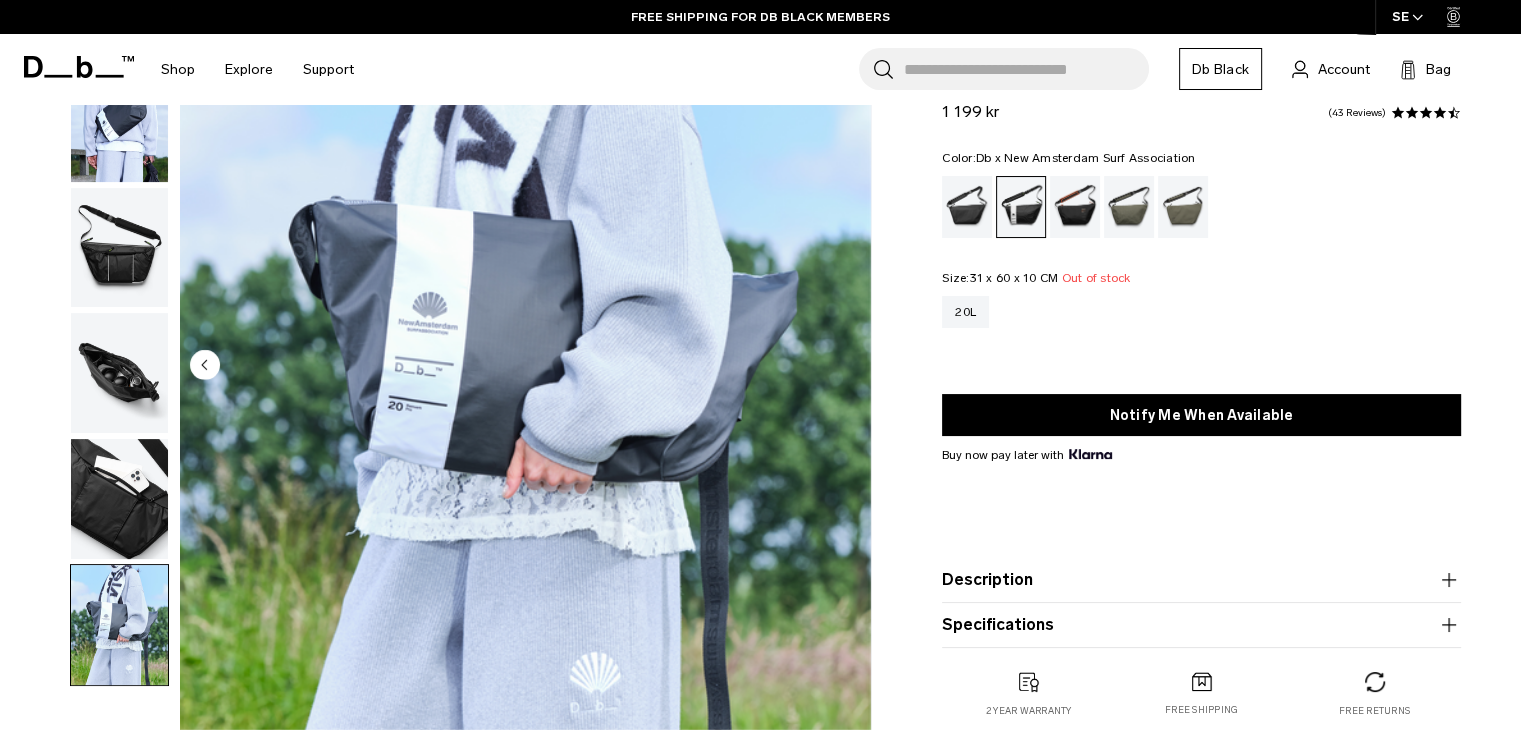 scroll, scrollTop: 200, scrollLeft: 0, axis: vertical 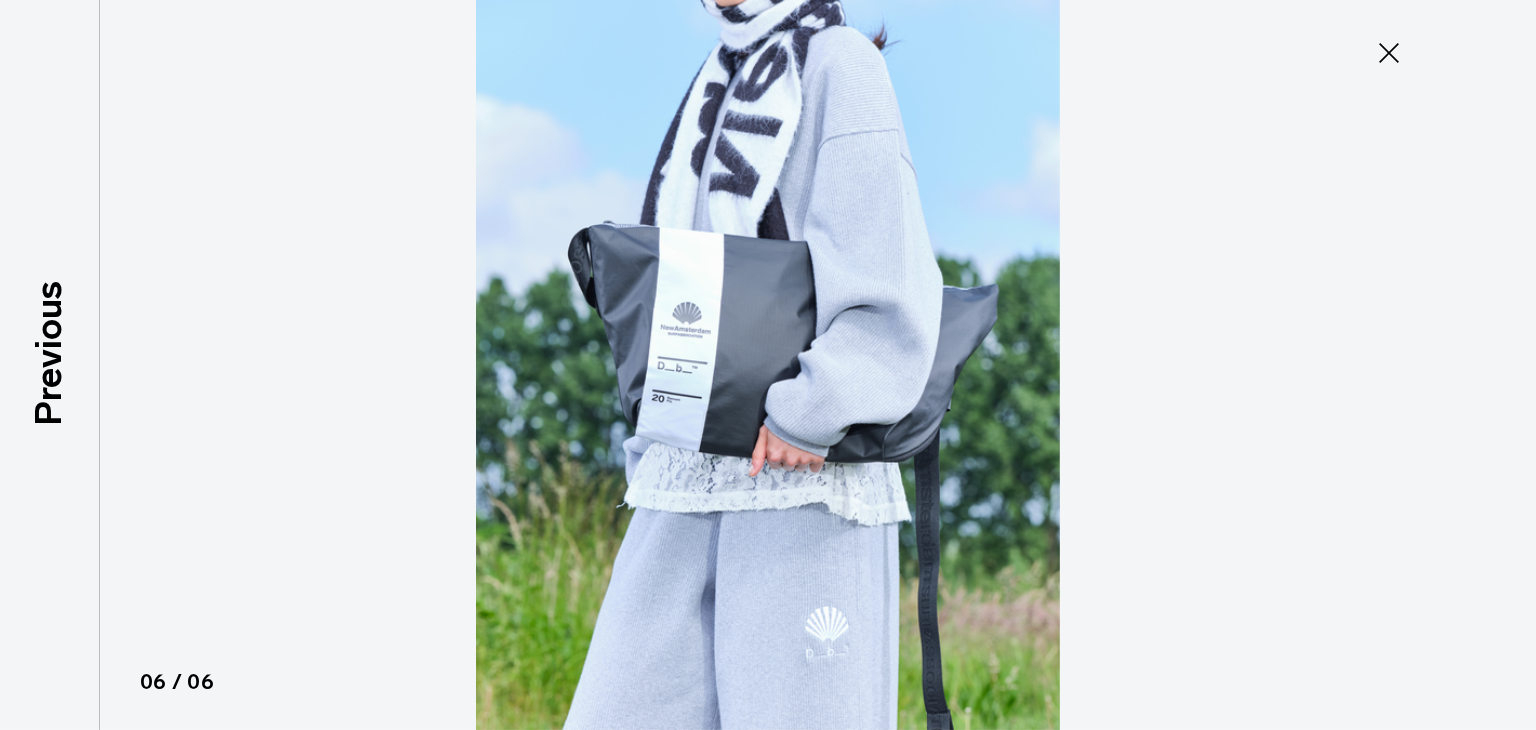 click 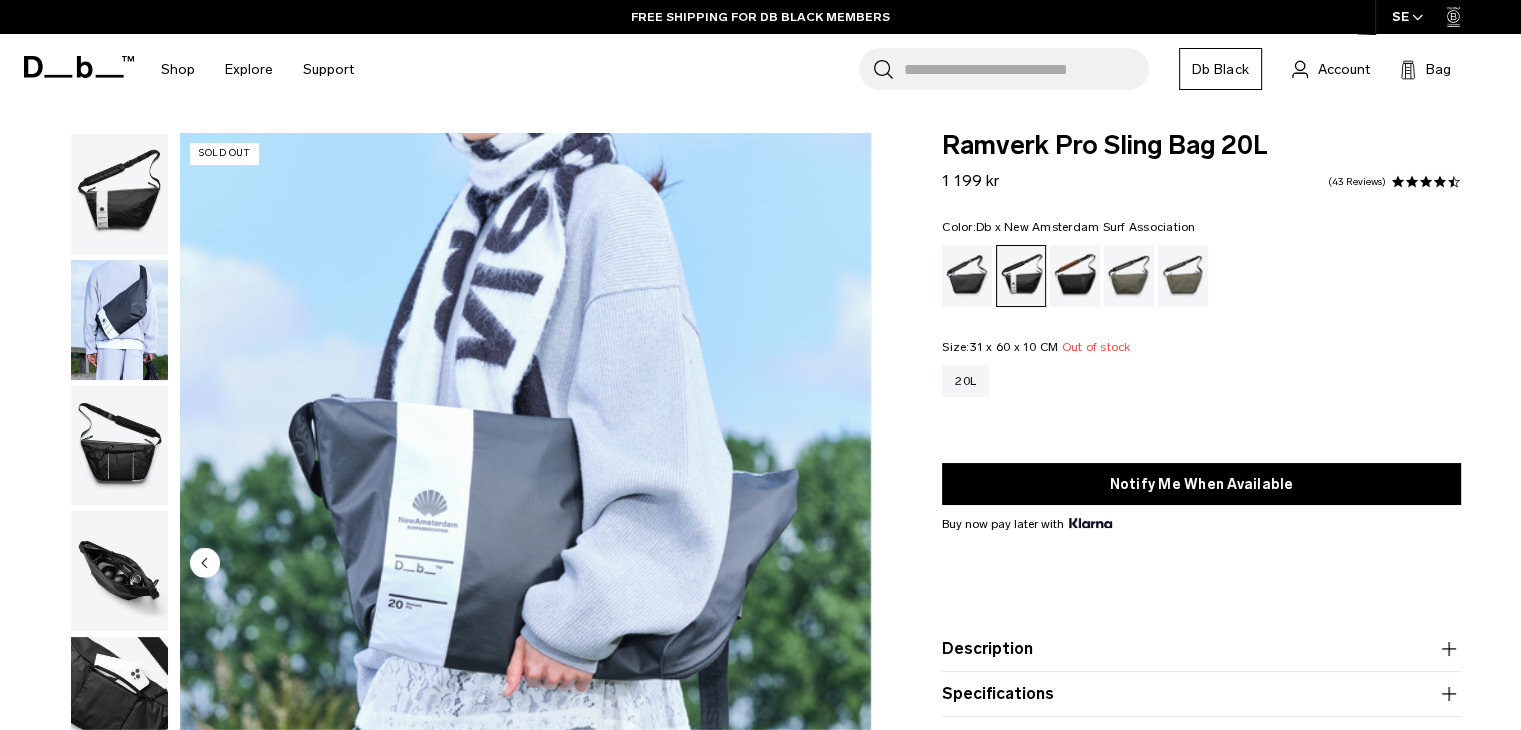 scroll, scrollTop: 0, scrollLeft: 0, axis: both 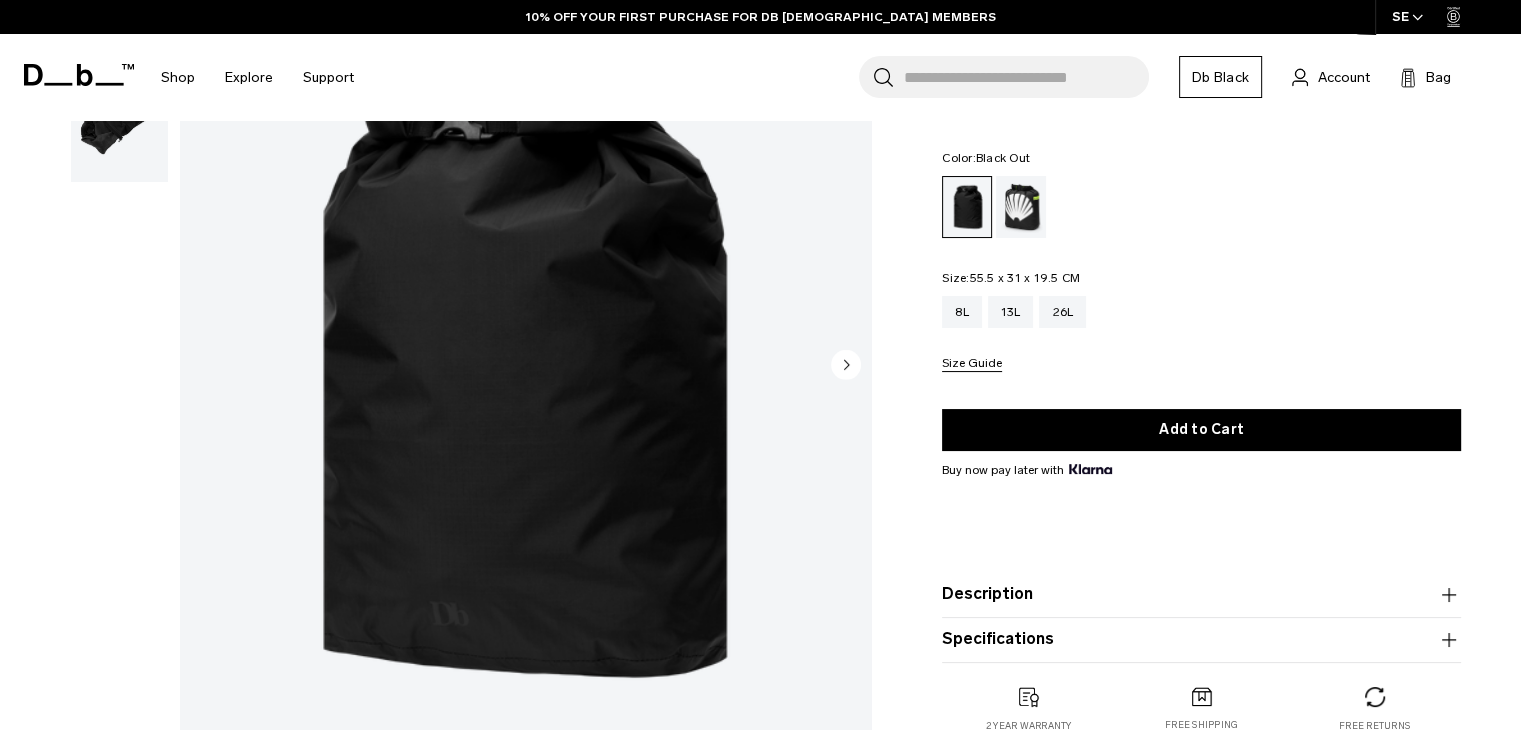 click 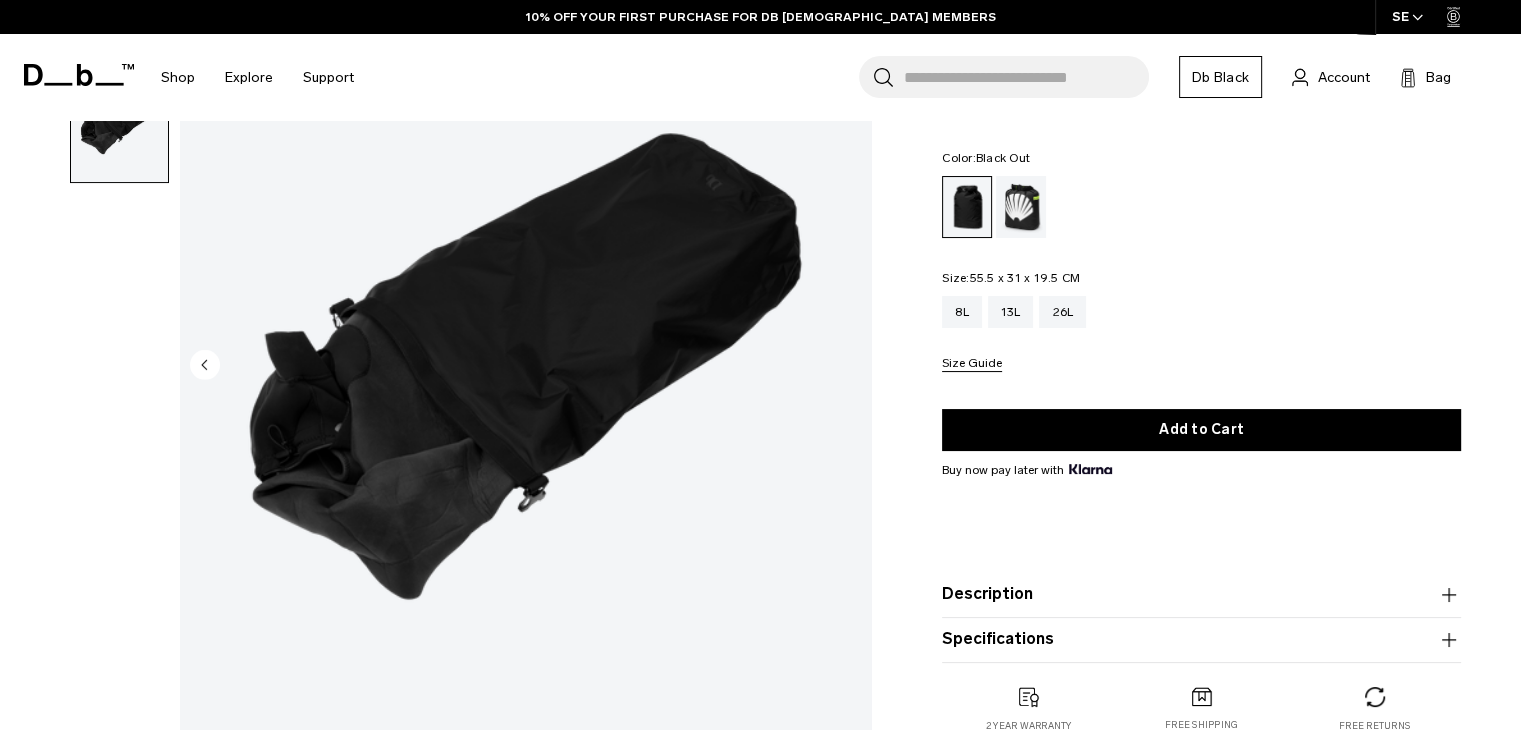 click at bounding box center (525, 366) 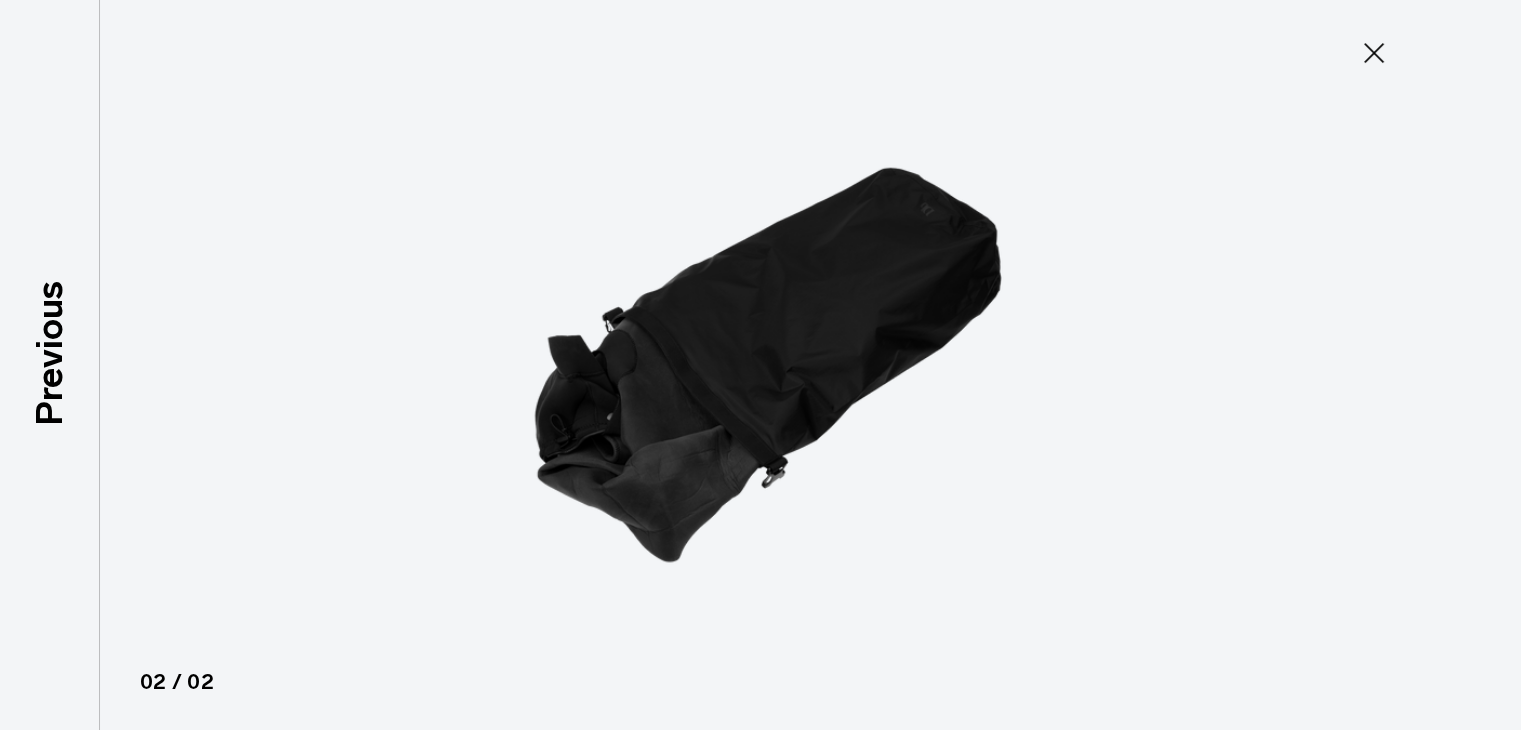 click 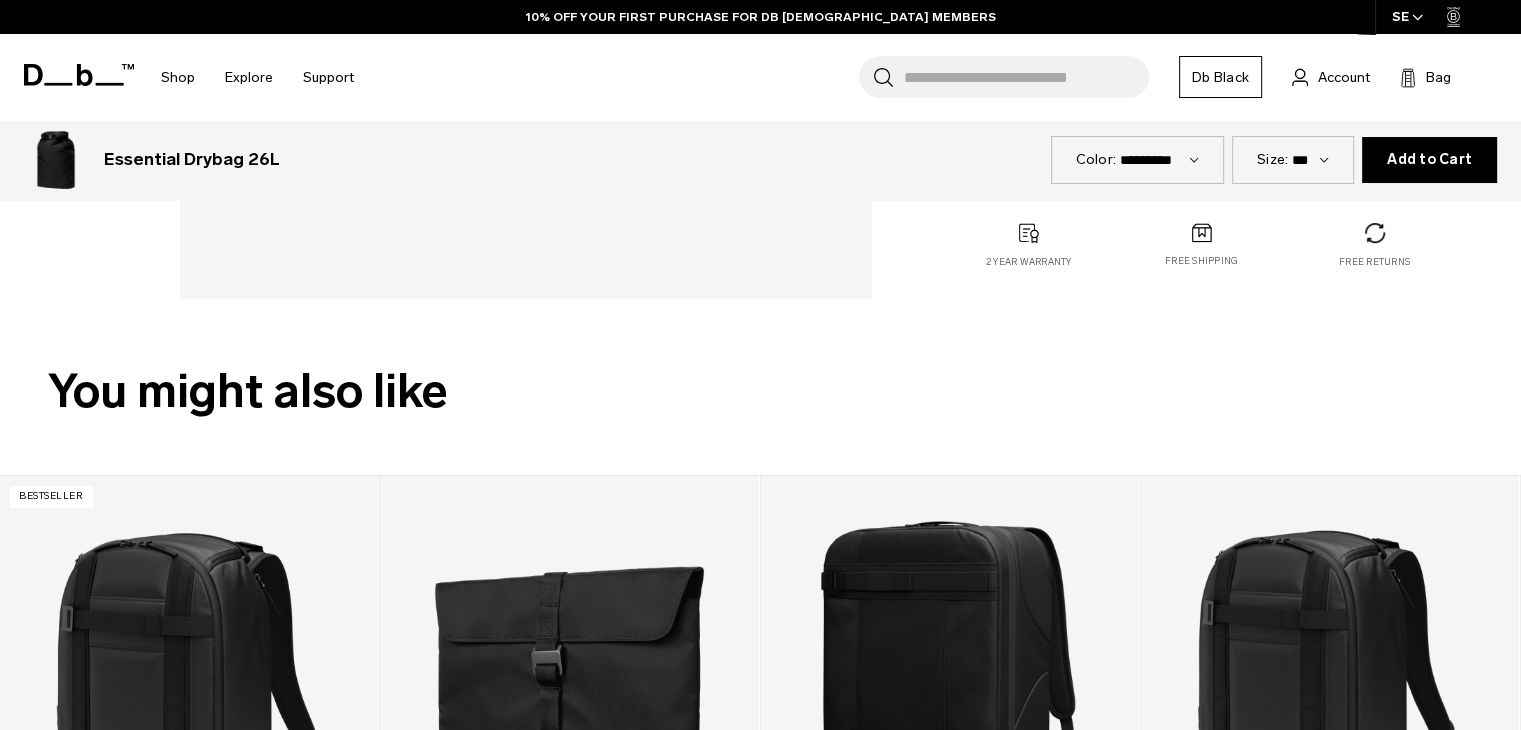 scroll, scrollTop: 400, scrollLeft: 0, axis: vertical 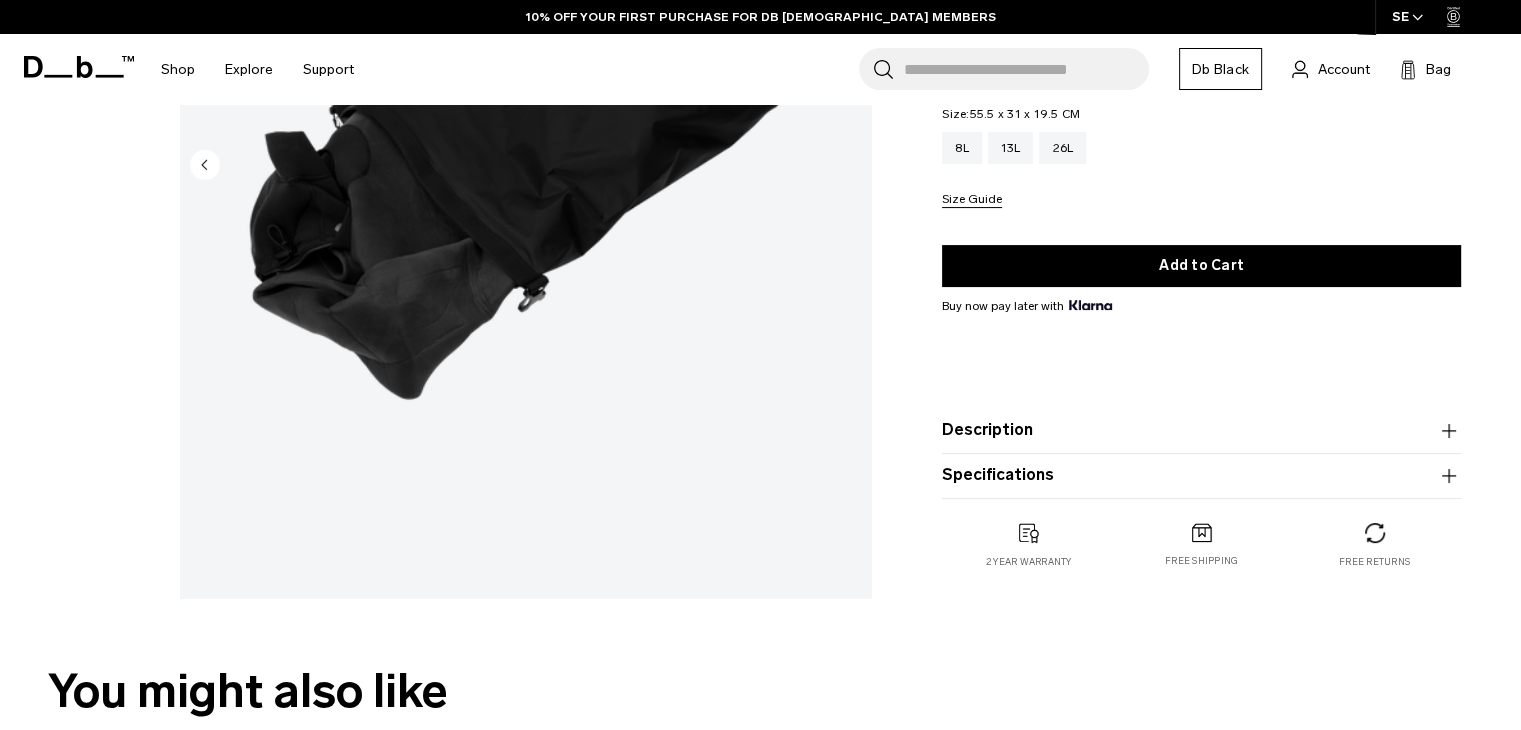 click on "Description" at bounding box center (1201, 430) 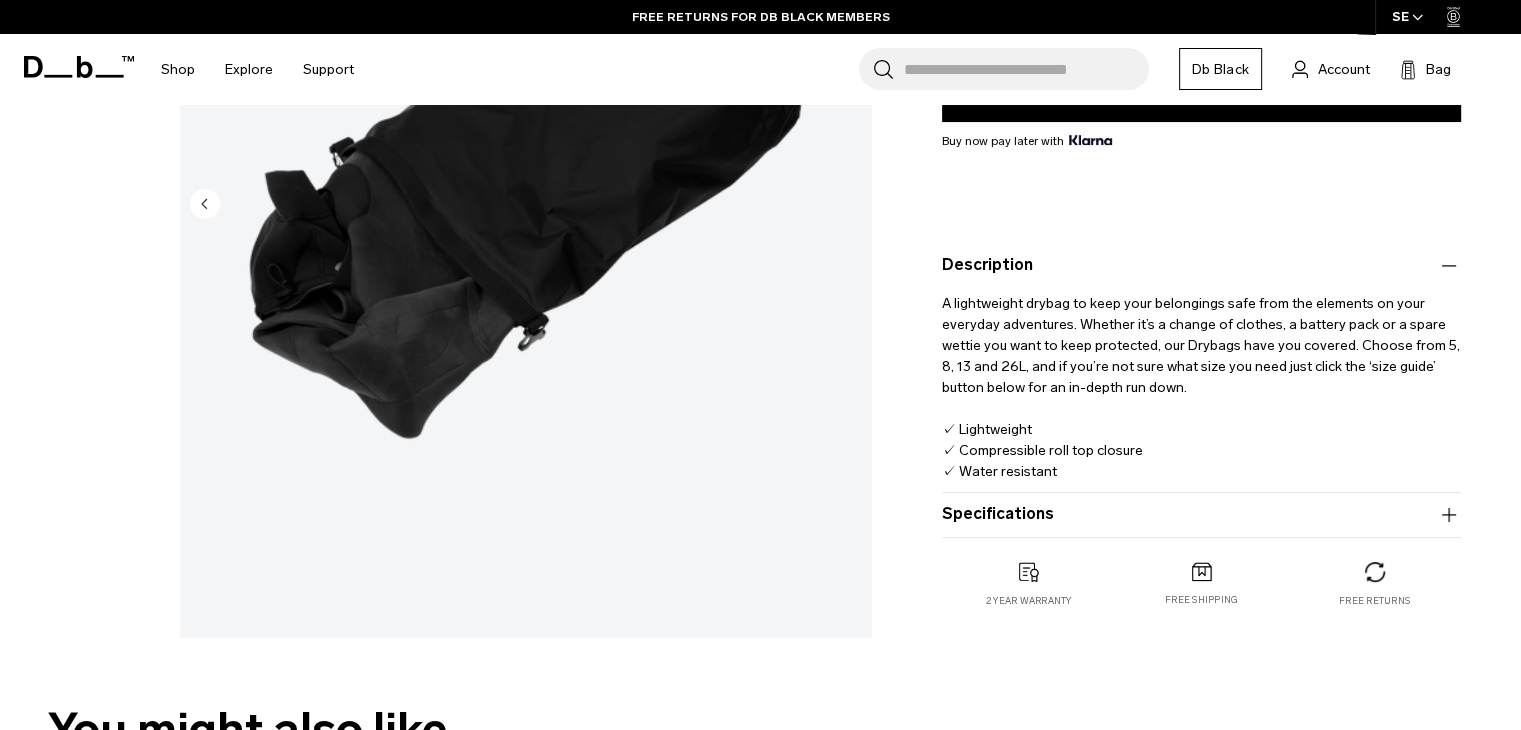 click on "Specifications" at bounding box center (1201, 515) 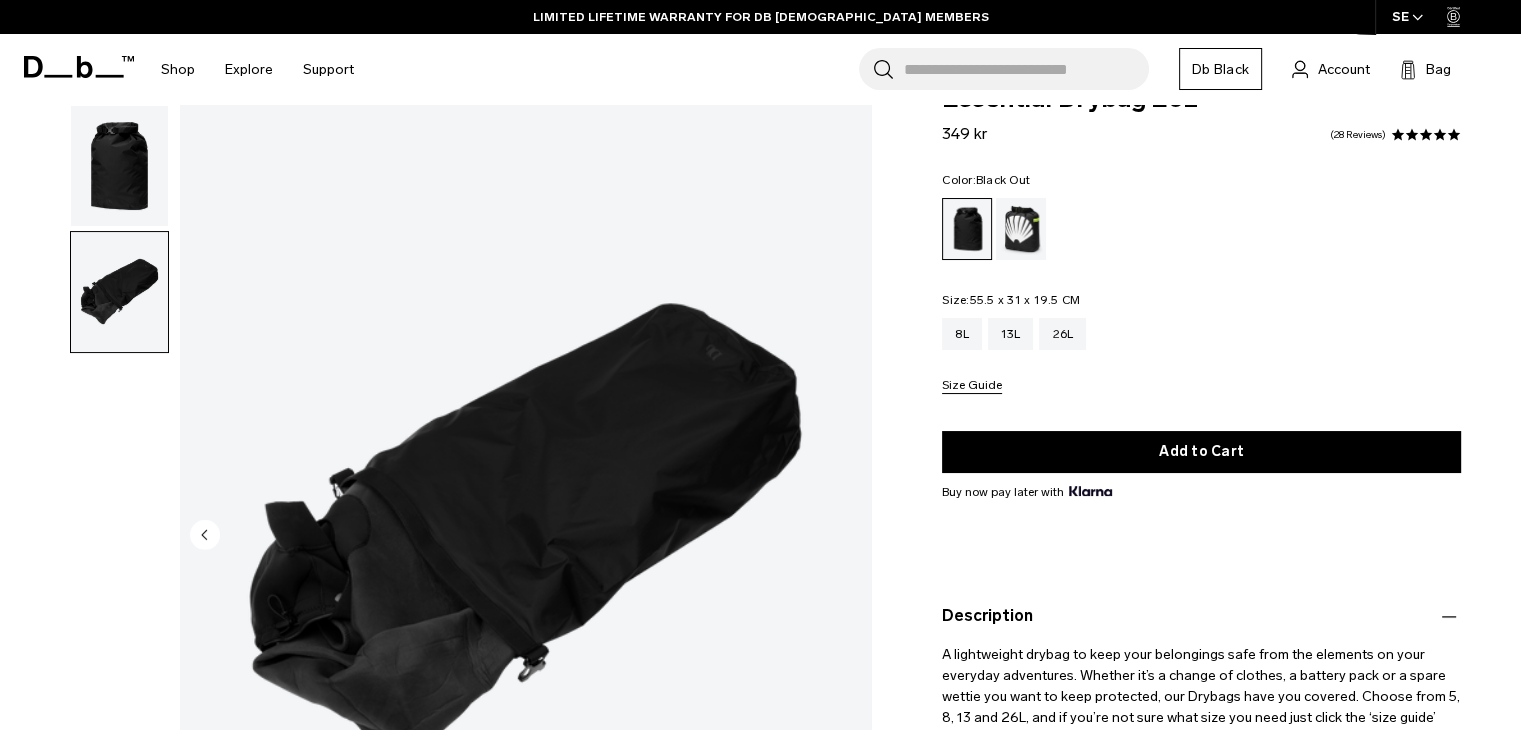 scroll, scrollTop: 0, scrollLeft: 0, axis: both 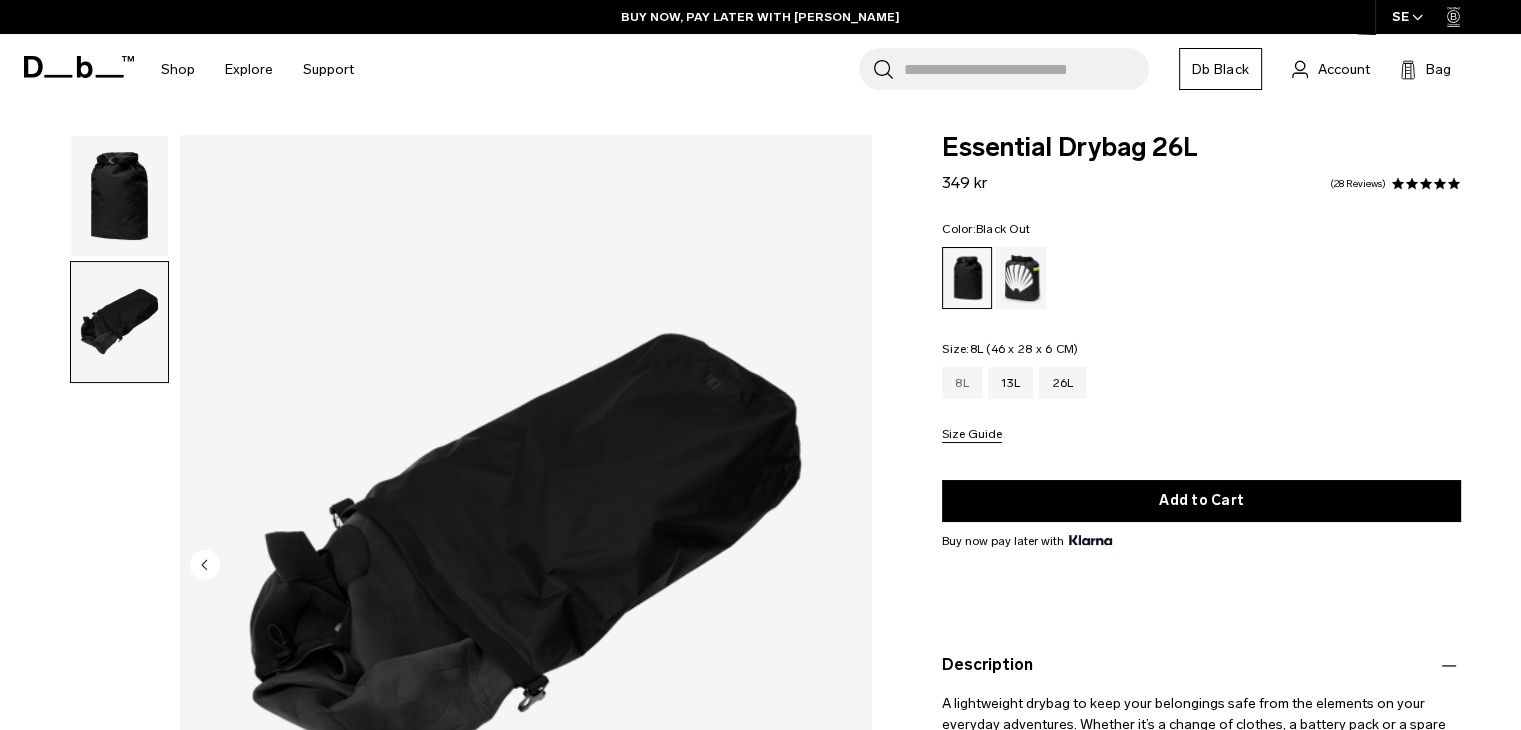click on "8L" at bounding box center (962, 383) 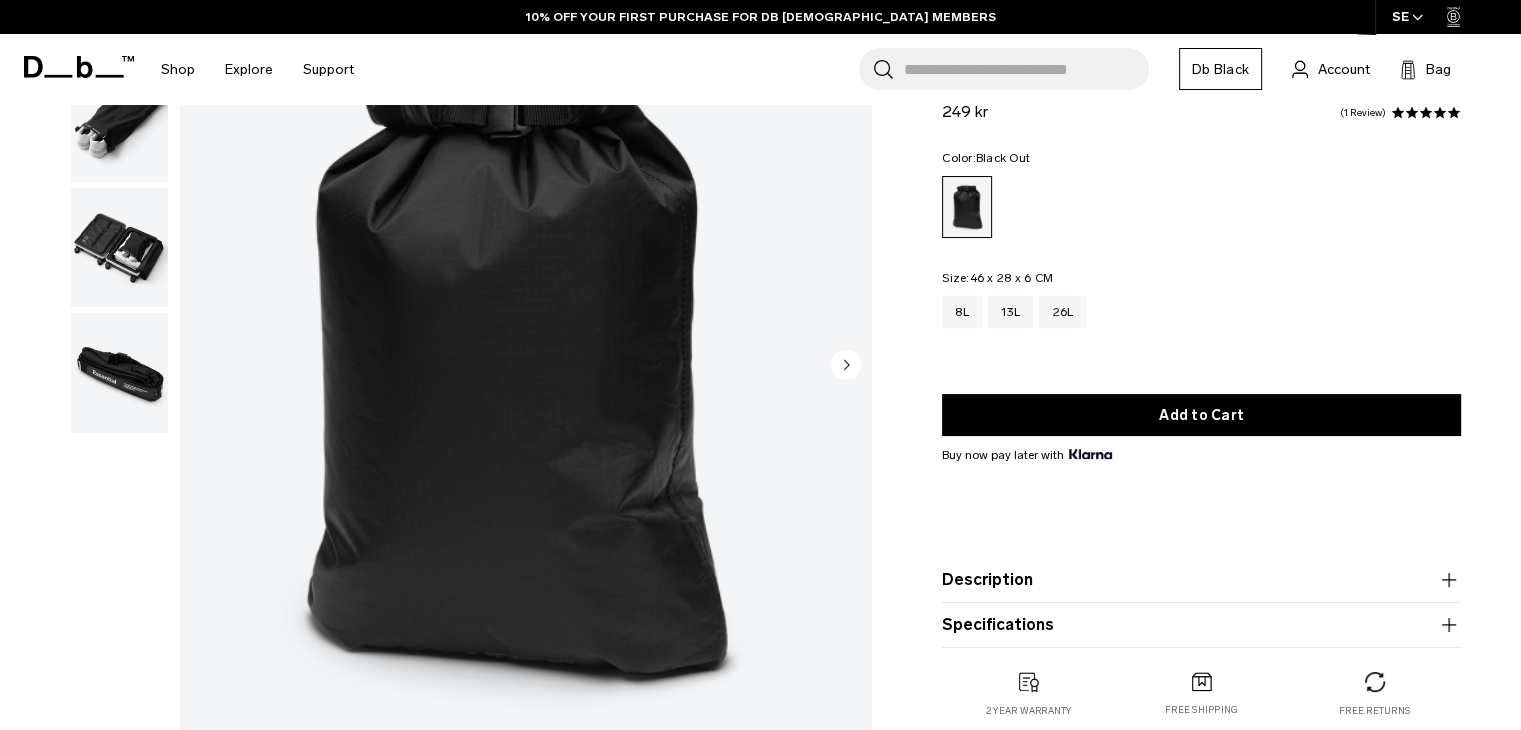 scroll, scrollTop: 200, scrollLeft: 0, axis: vertical 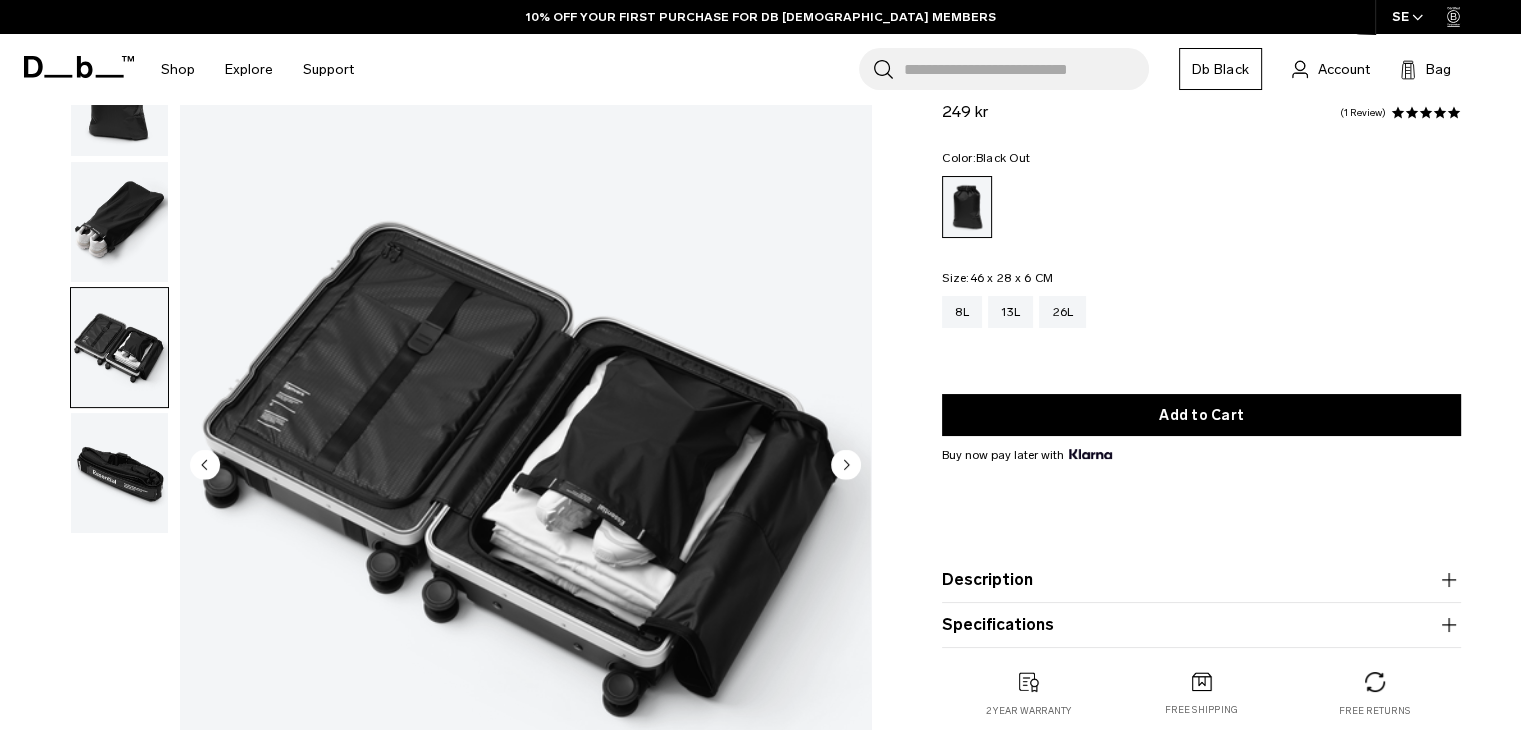 click at bounding box center (119, 222) 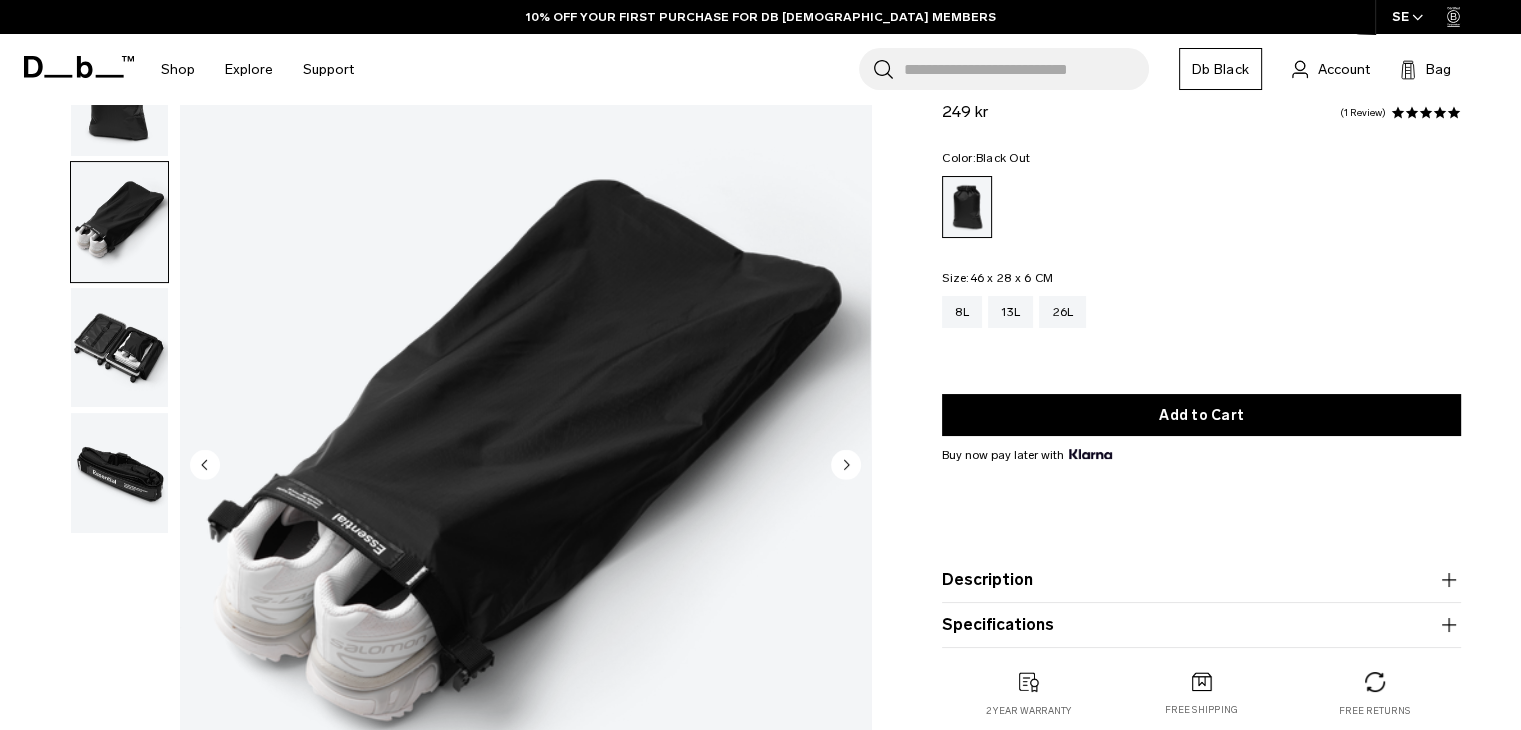 click at bounding box center (119, 473) 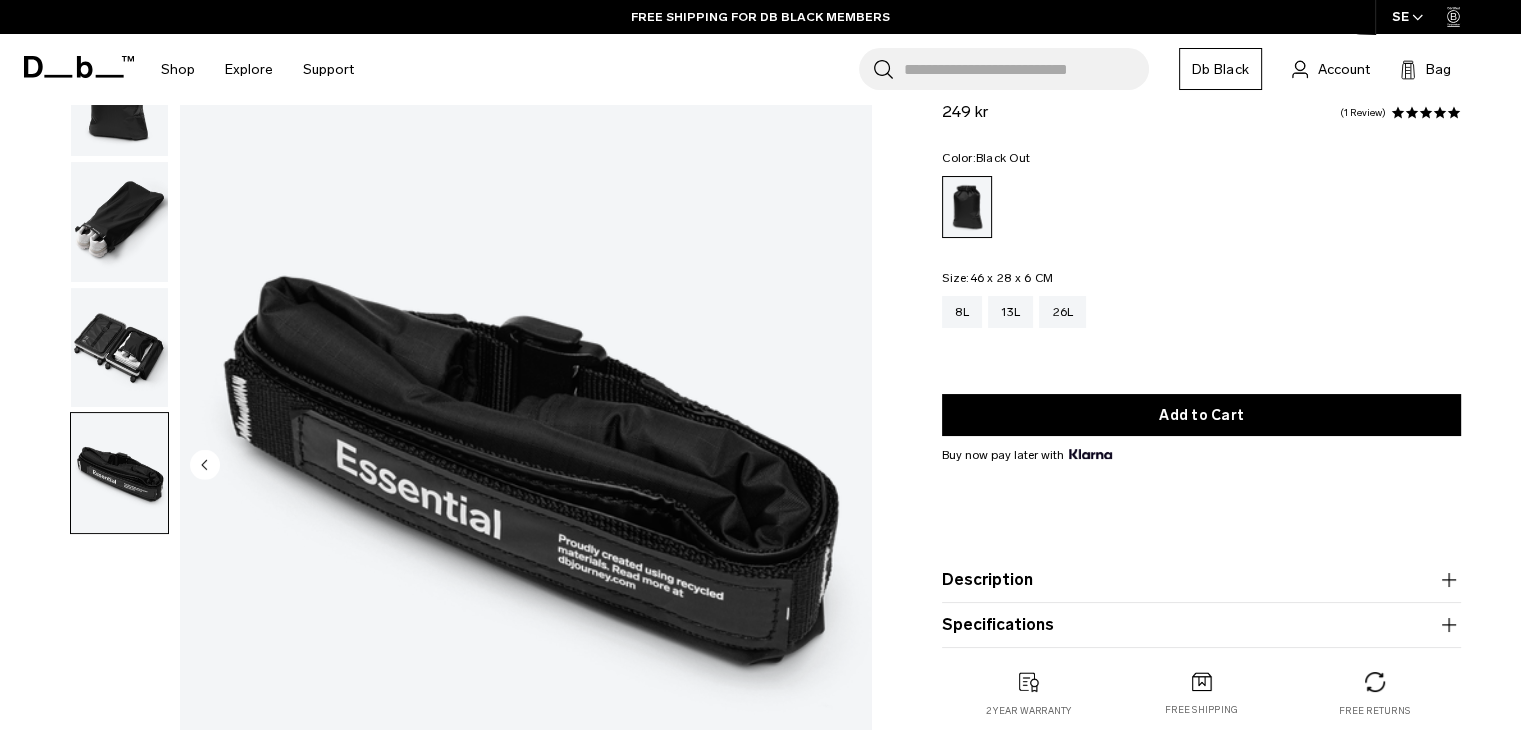 click at bounding box center [119, 348] 